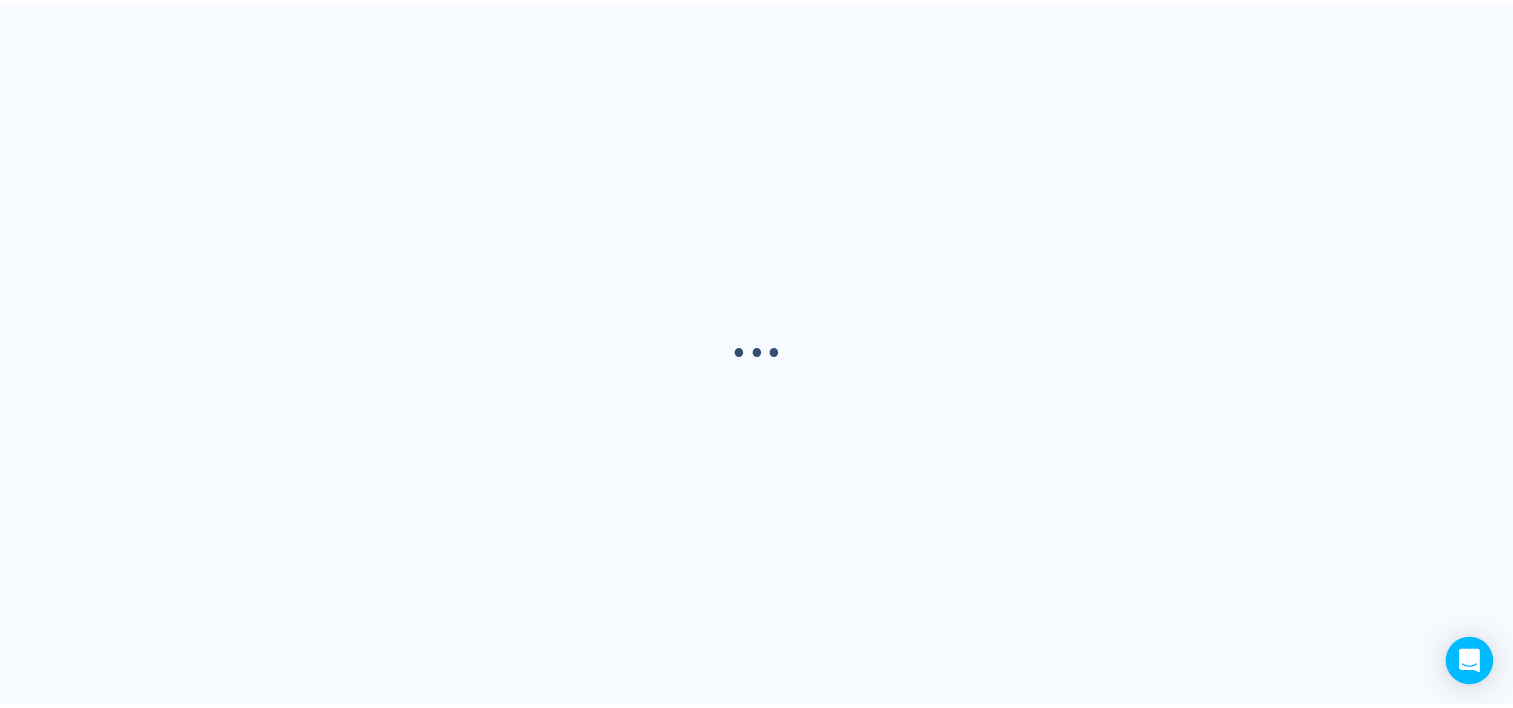 scroll, scrollTop: 0, scrollLeft: 0, axis: both 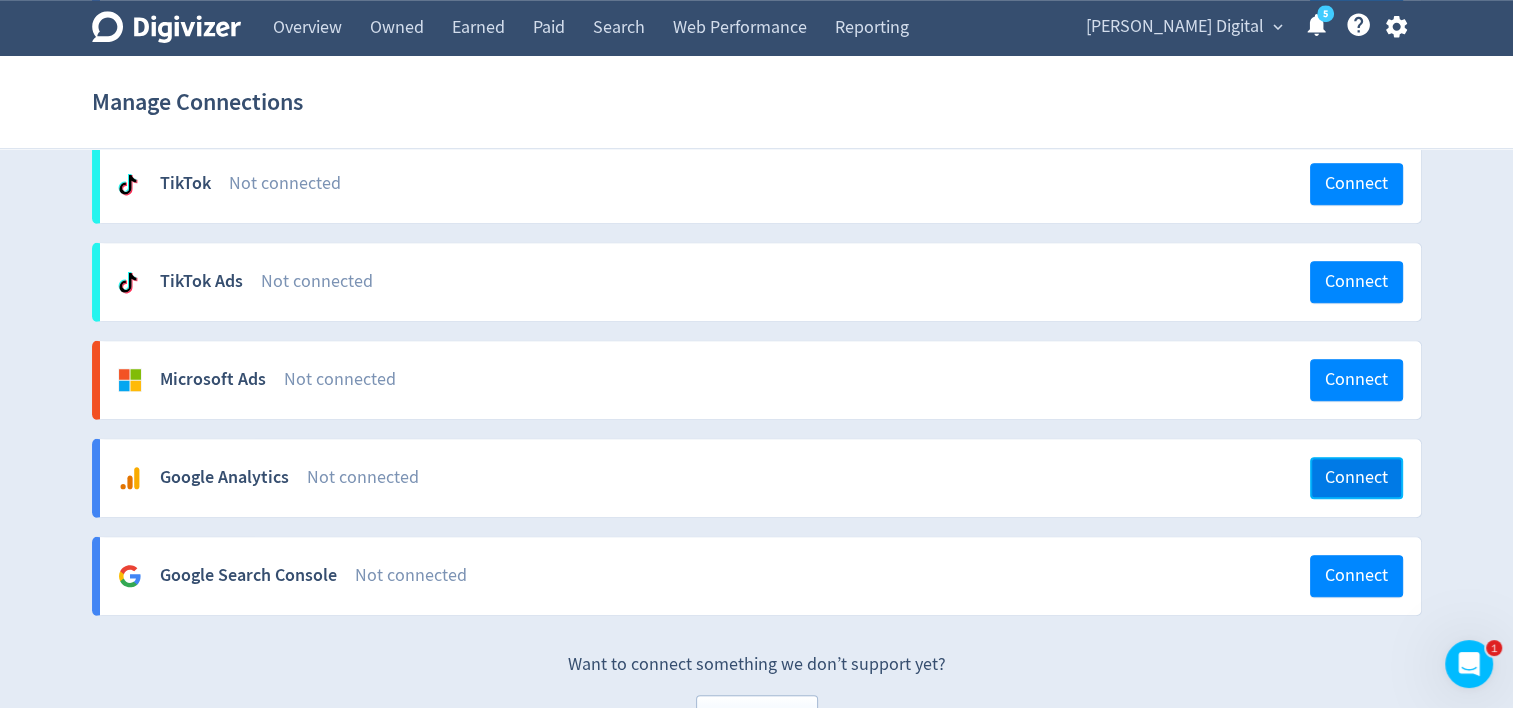 click on "Connect" at bounding box center (1356, 478) 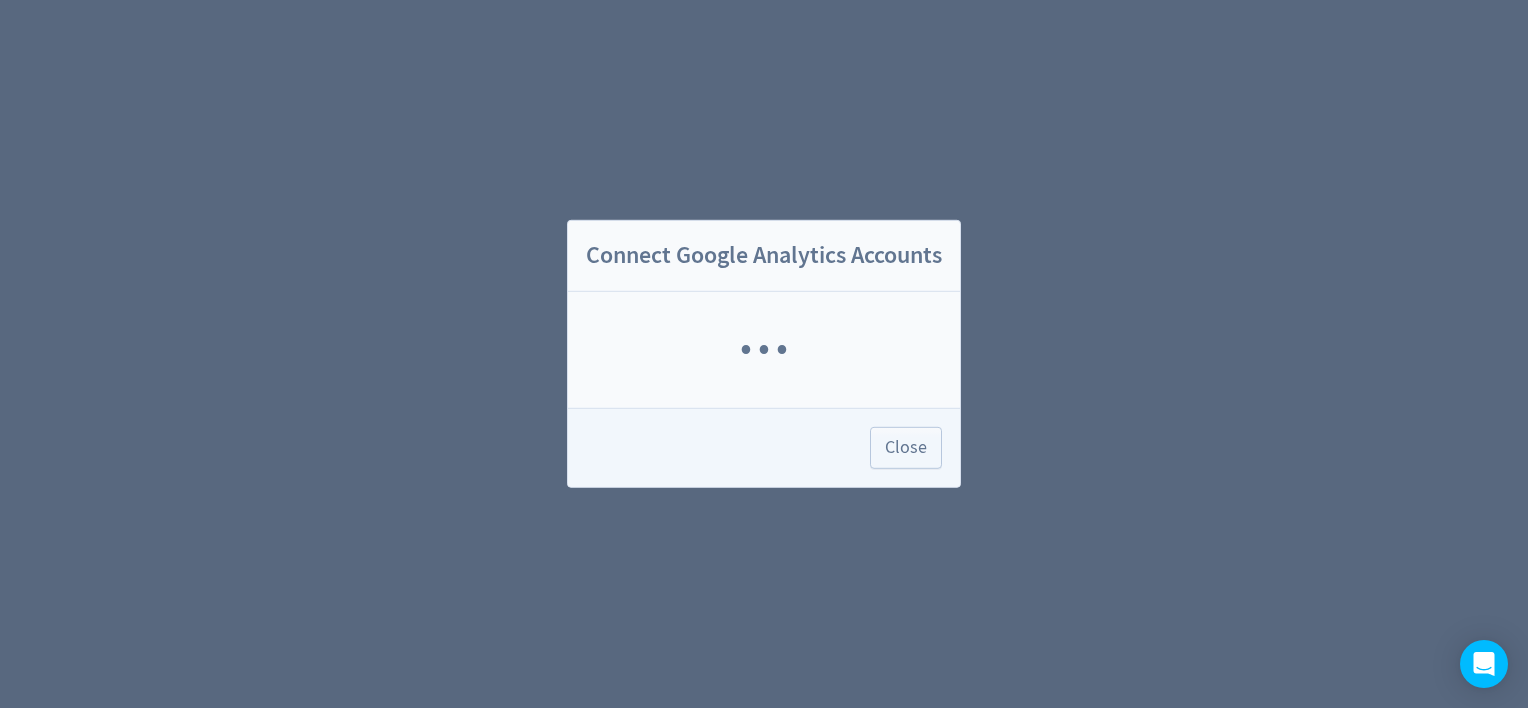 scroll, scrollTop: 0, scrollLeft: 0, axis: both 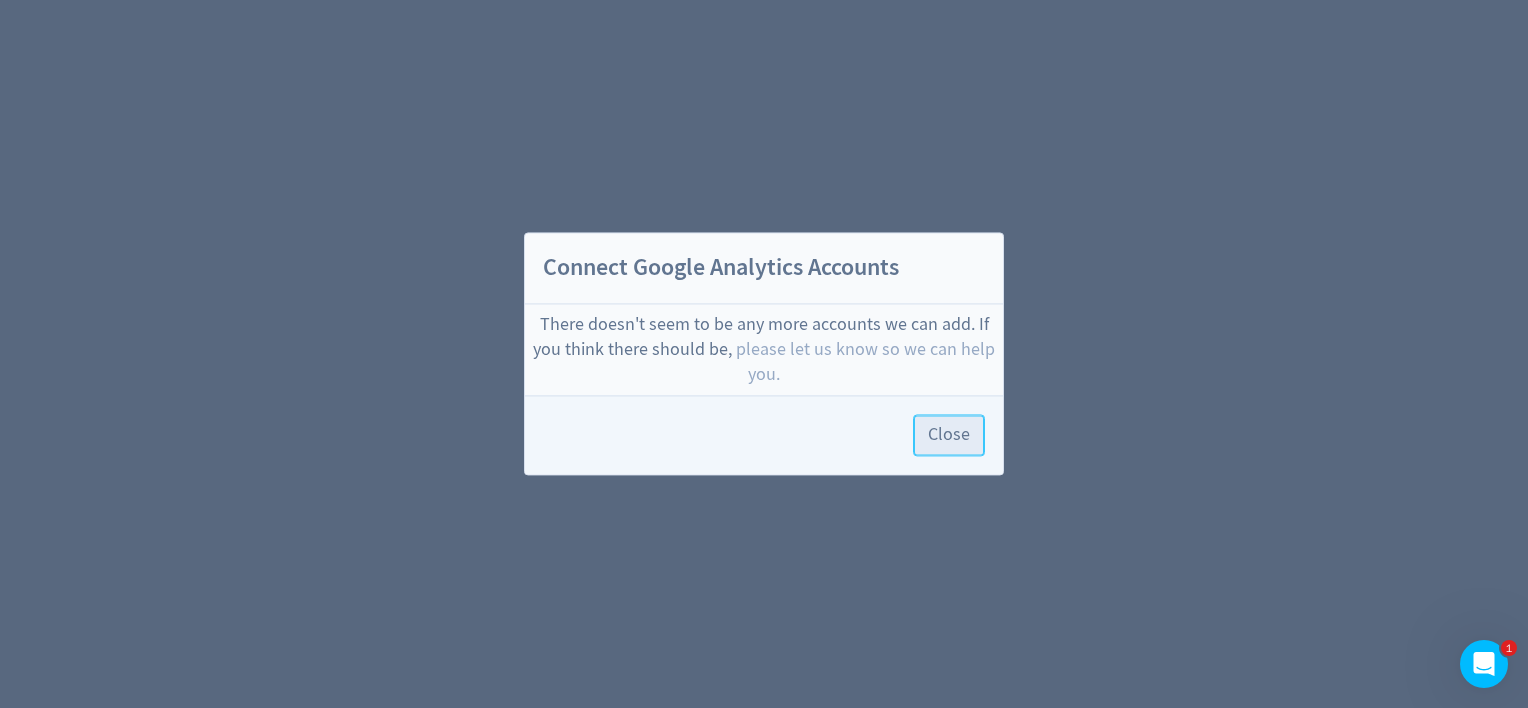 click on "Close" at bounding box center (949, 436) 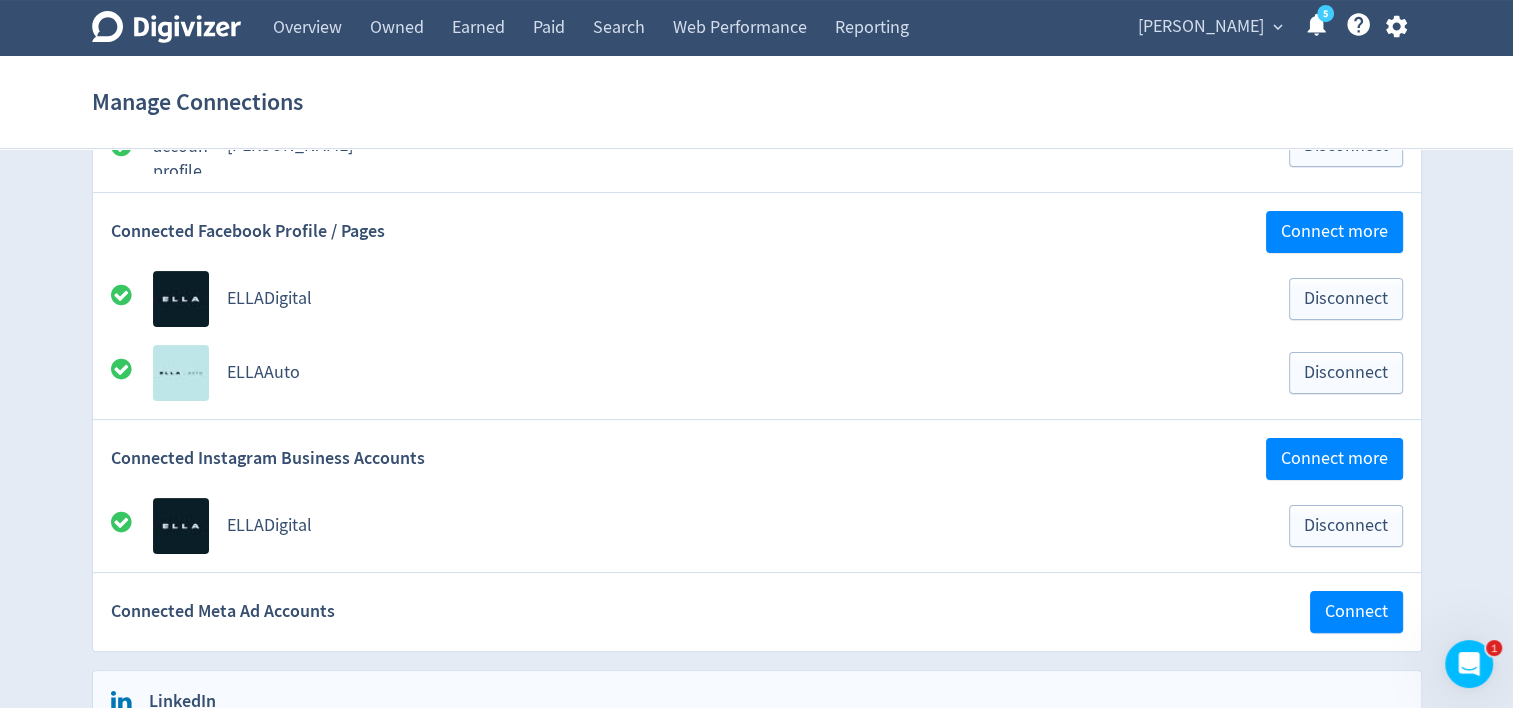 scroll, scrollTop: 208, scrollLeft: 0, axis: vertical 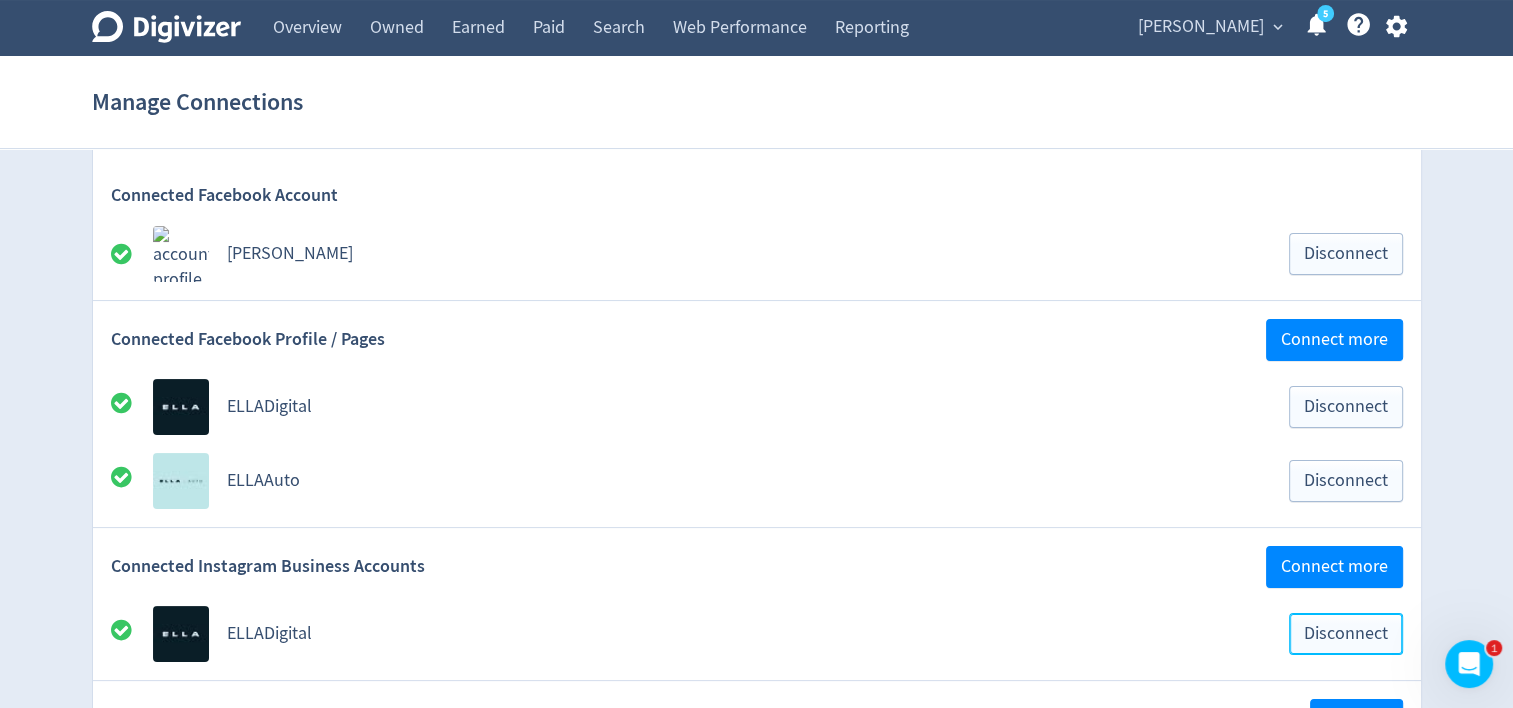 click on "Disconnect" at bounding box center (1346, 634) 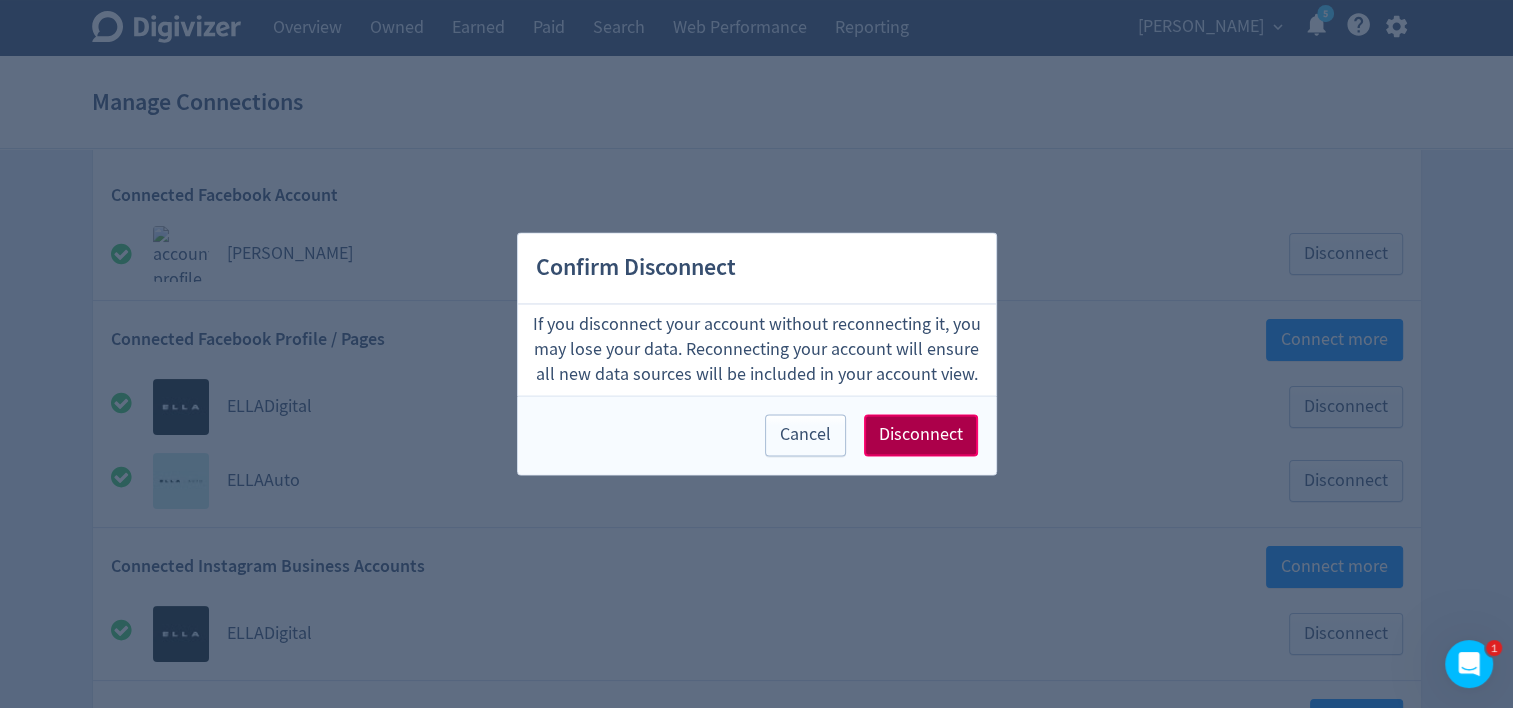 click on "Disconnect" at bounding box center (921, 436) 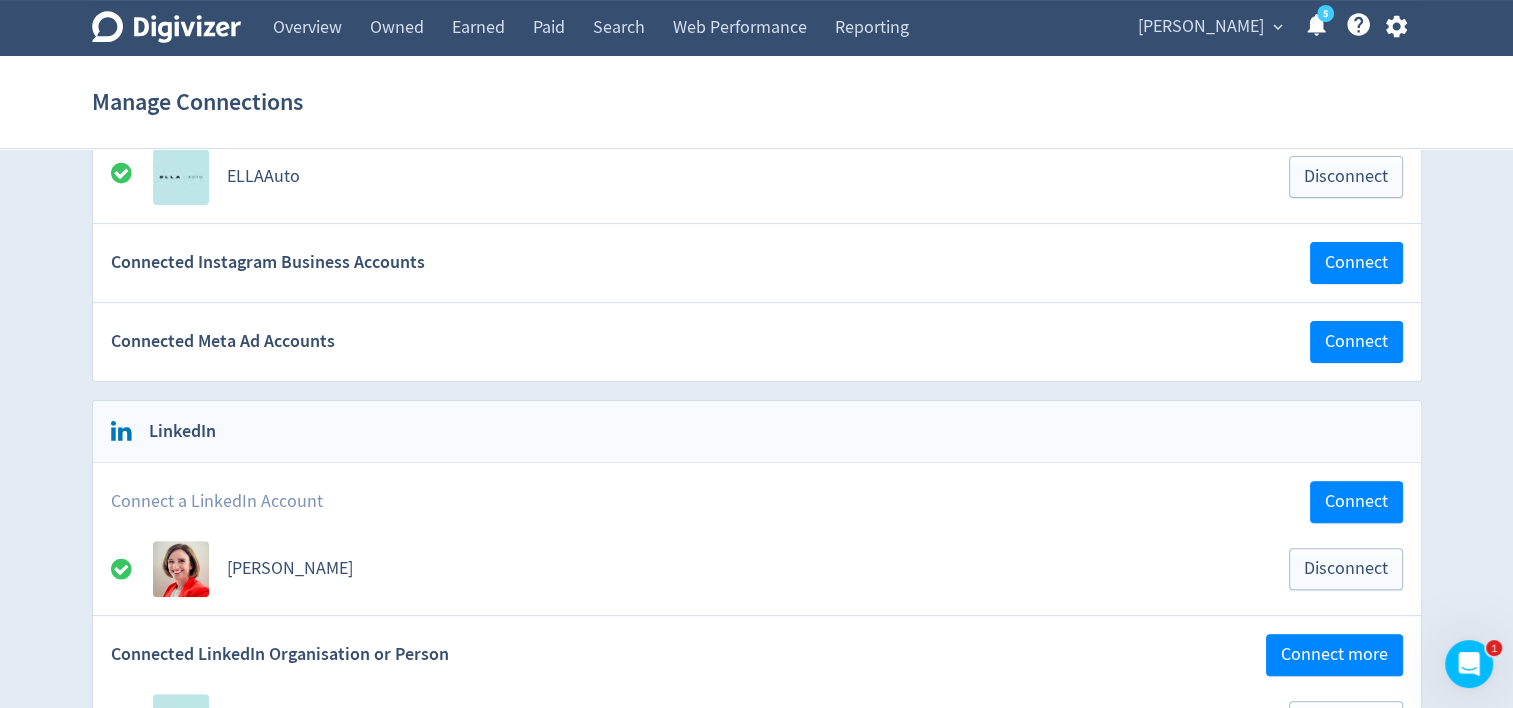 scroll, scrollTop: 508, scrollLeft: 0, axis: vertical 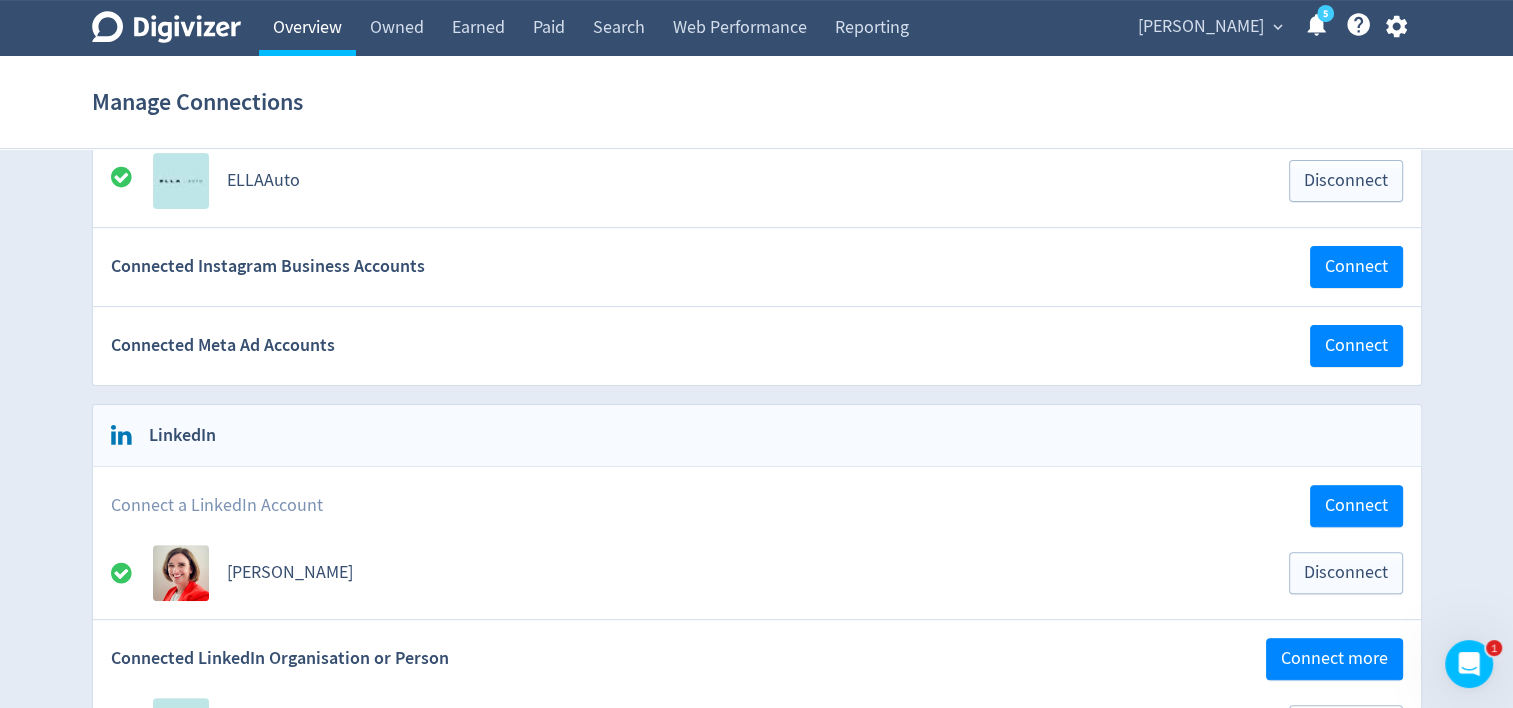click on "Overview" at bounding box center [307, 28] 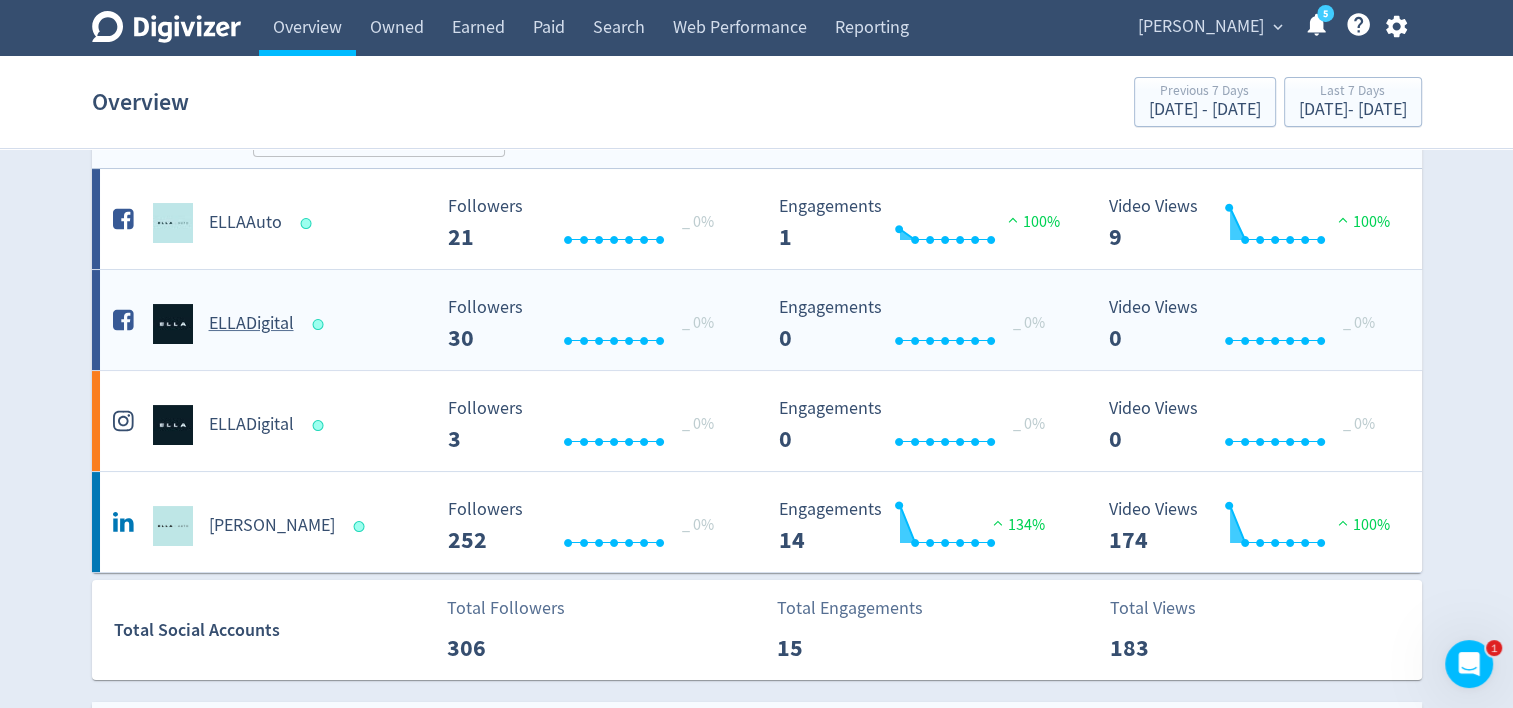 scroll, scrollTop: 100, scrollLeft: 0, axis: vertical 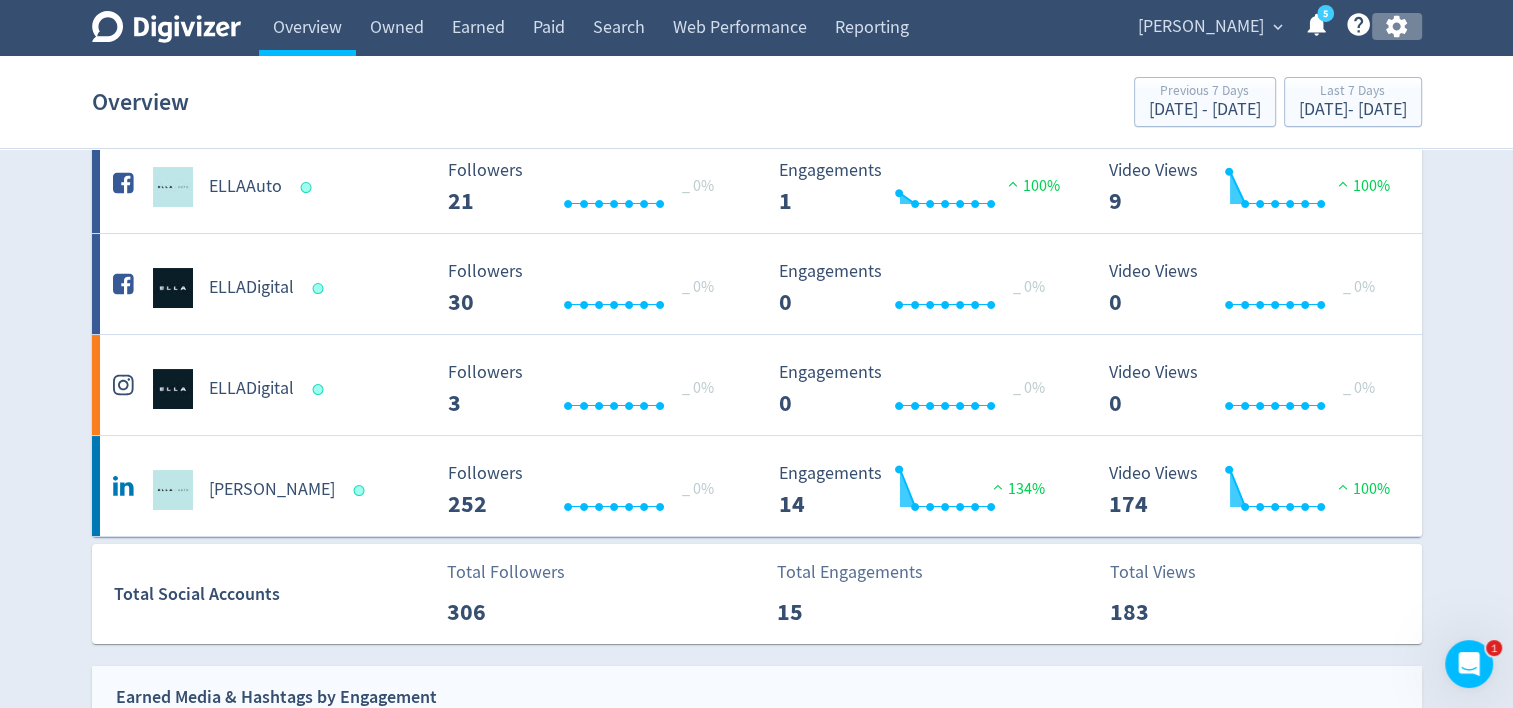 click 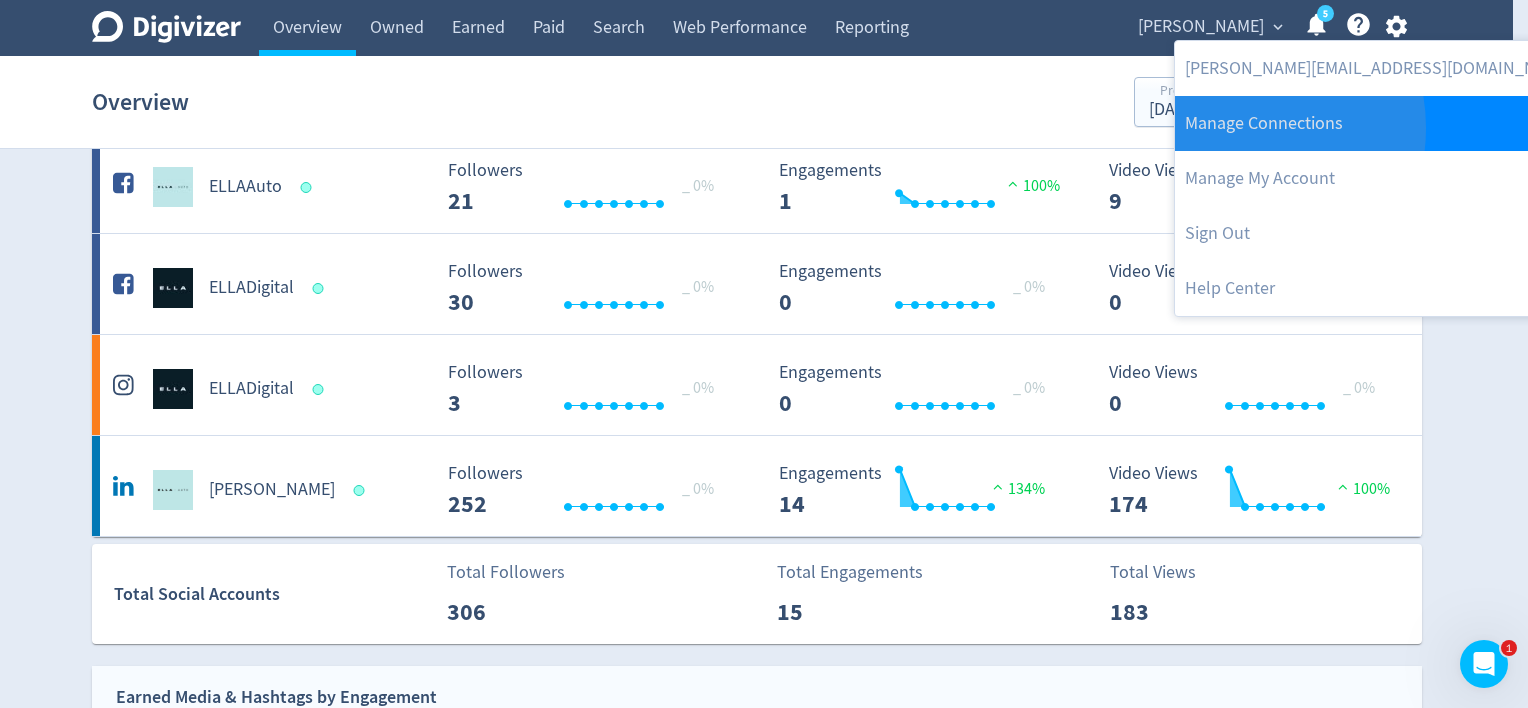 click on "Manage Connections" at bounding box center (1379, 123) 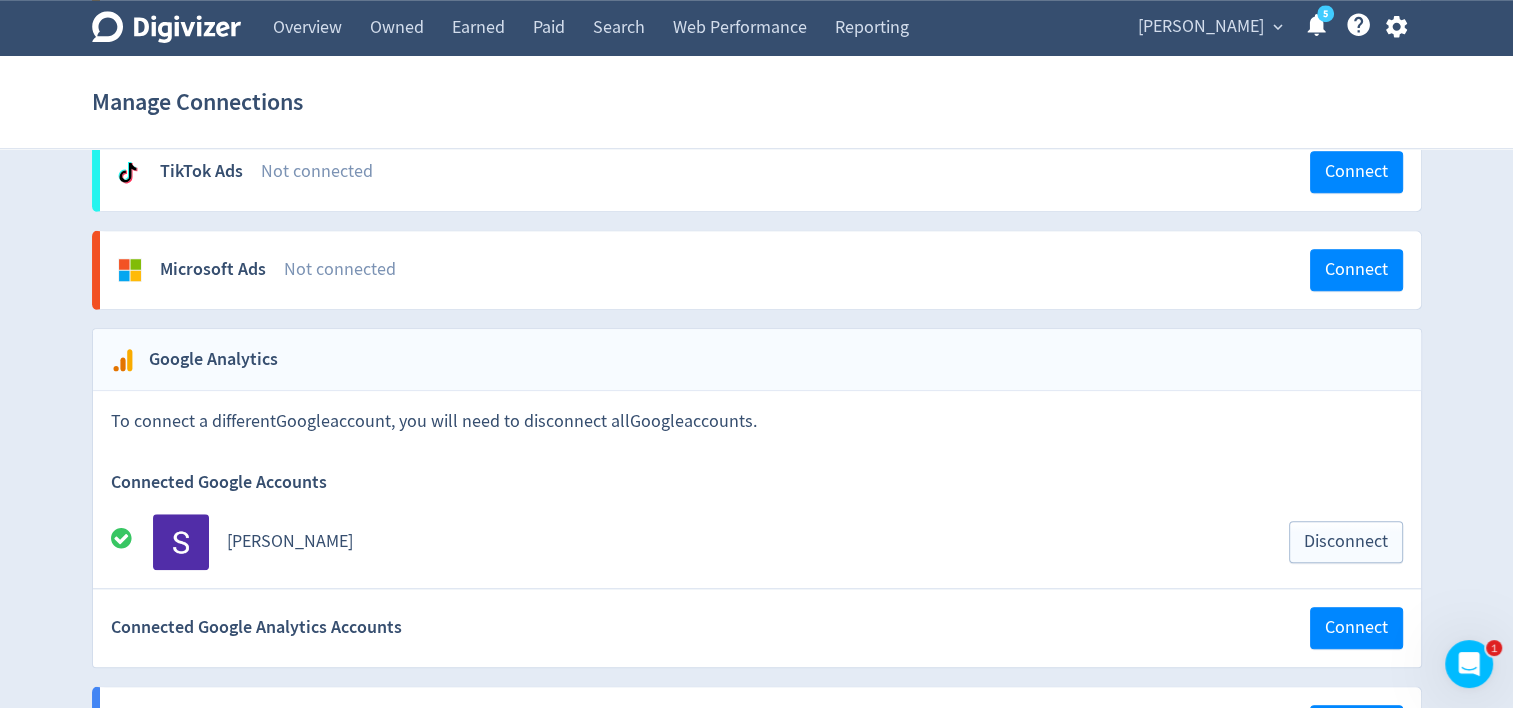 scroll, scrollTop: 1900, scrollLeft: 0, axis: vertical 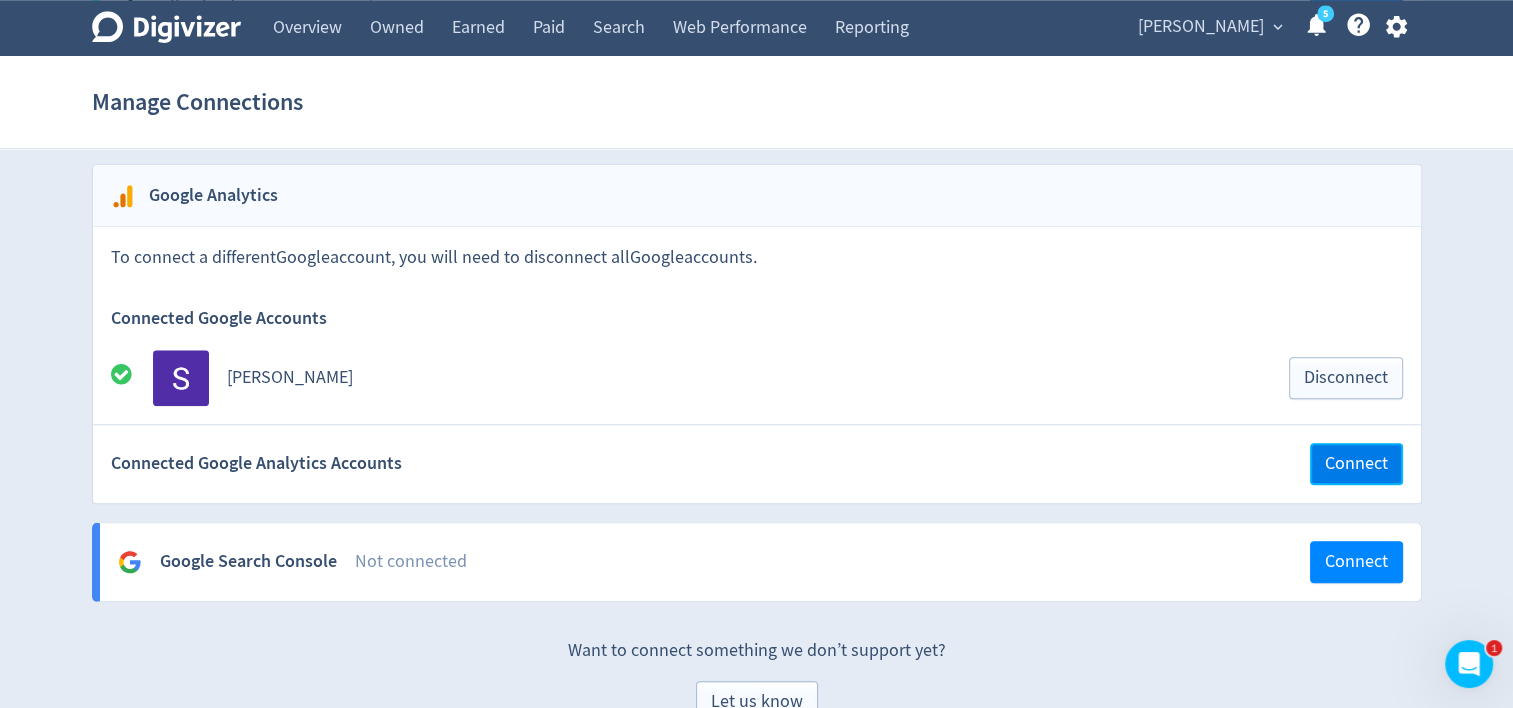 click on "Connect" at bounding box center [1356, 464] 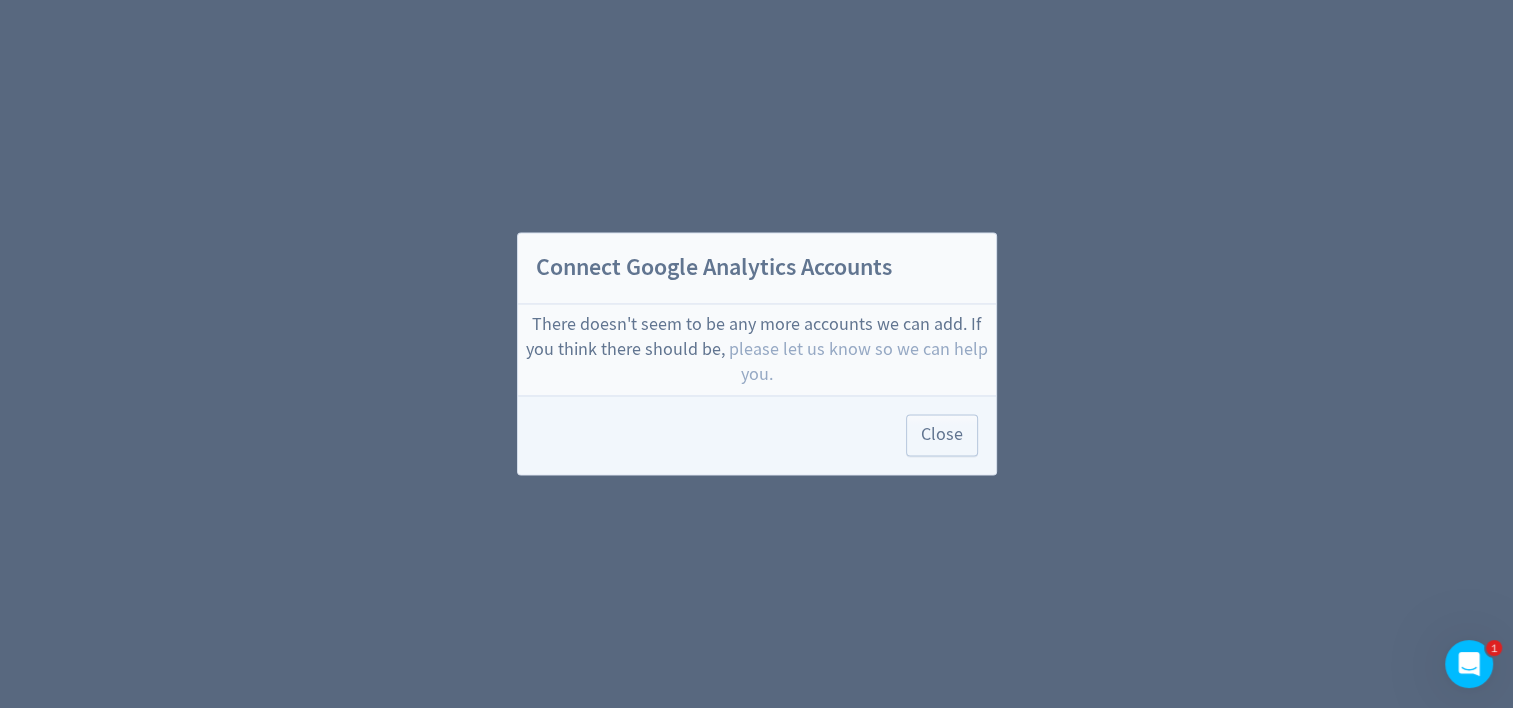scroll, scrollTop: 0, scrollLeft: 0, axis: both 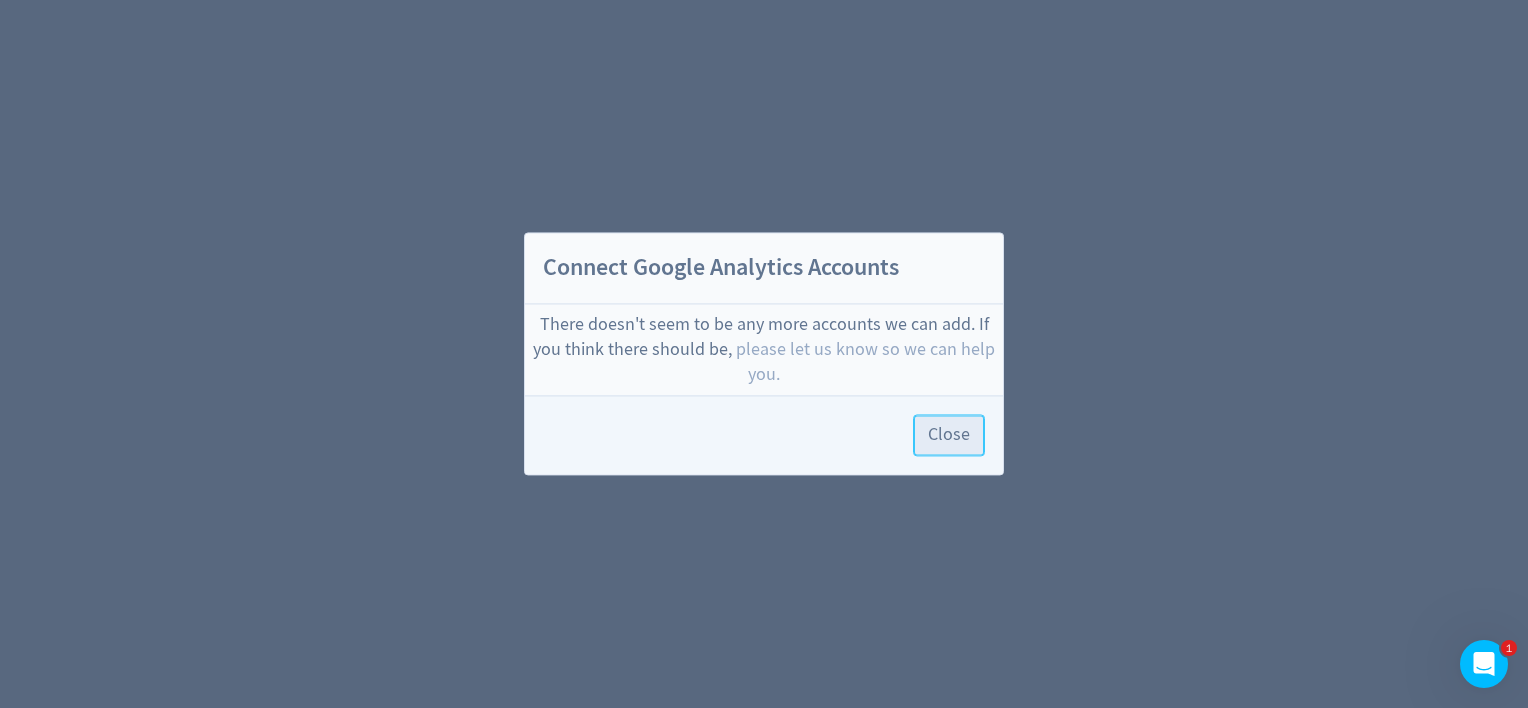 click on "Close" at bounding box center [949, 436] 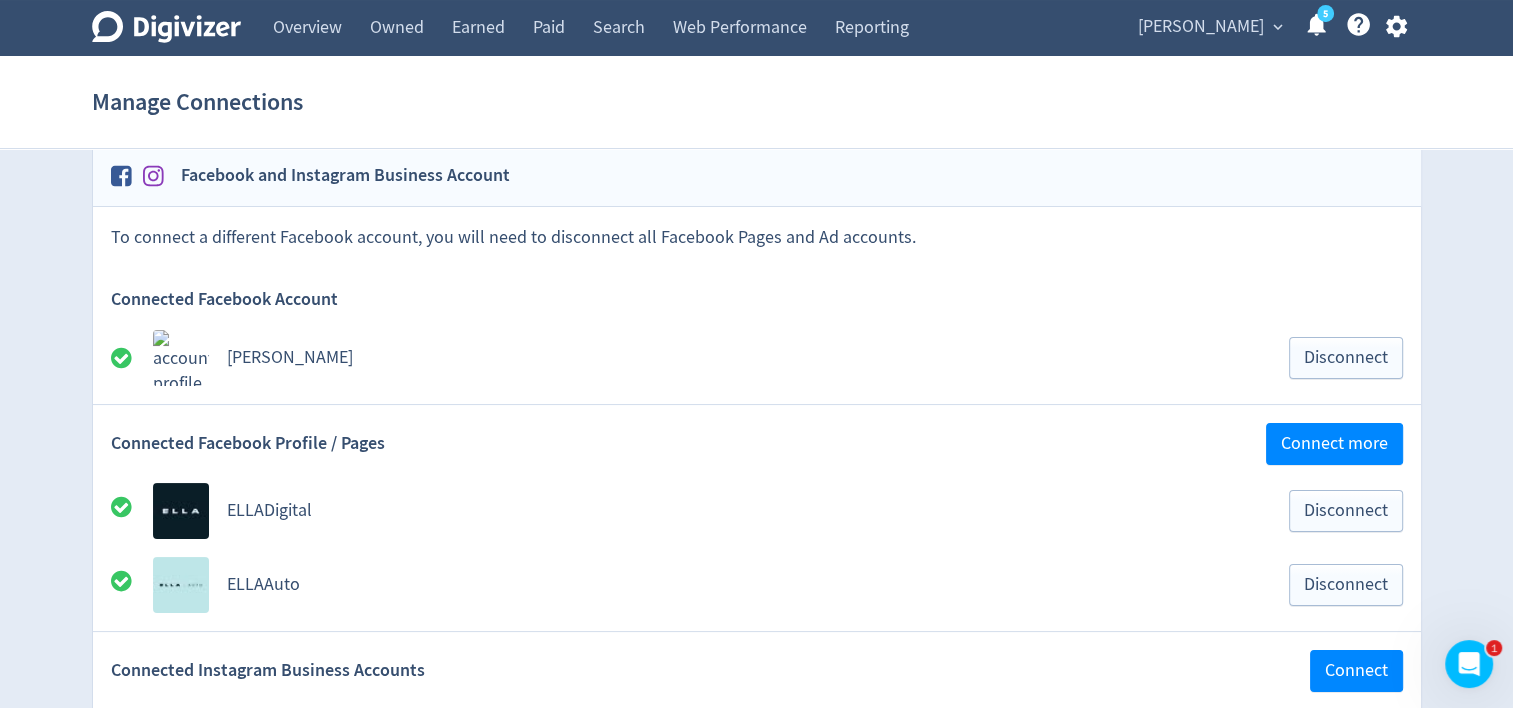 scroll, scrollTop: 200, scrollLeft: 0, axis: vertical 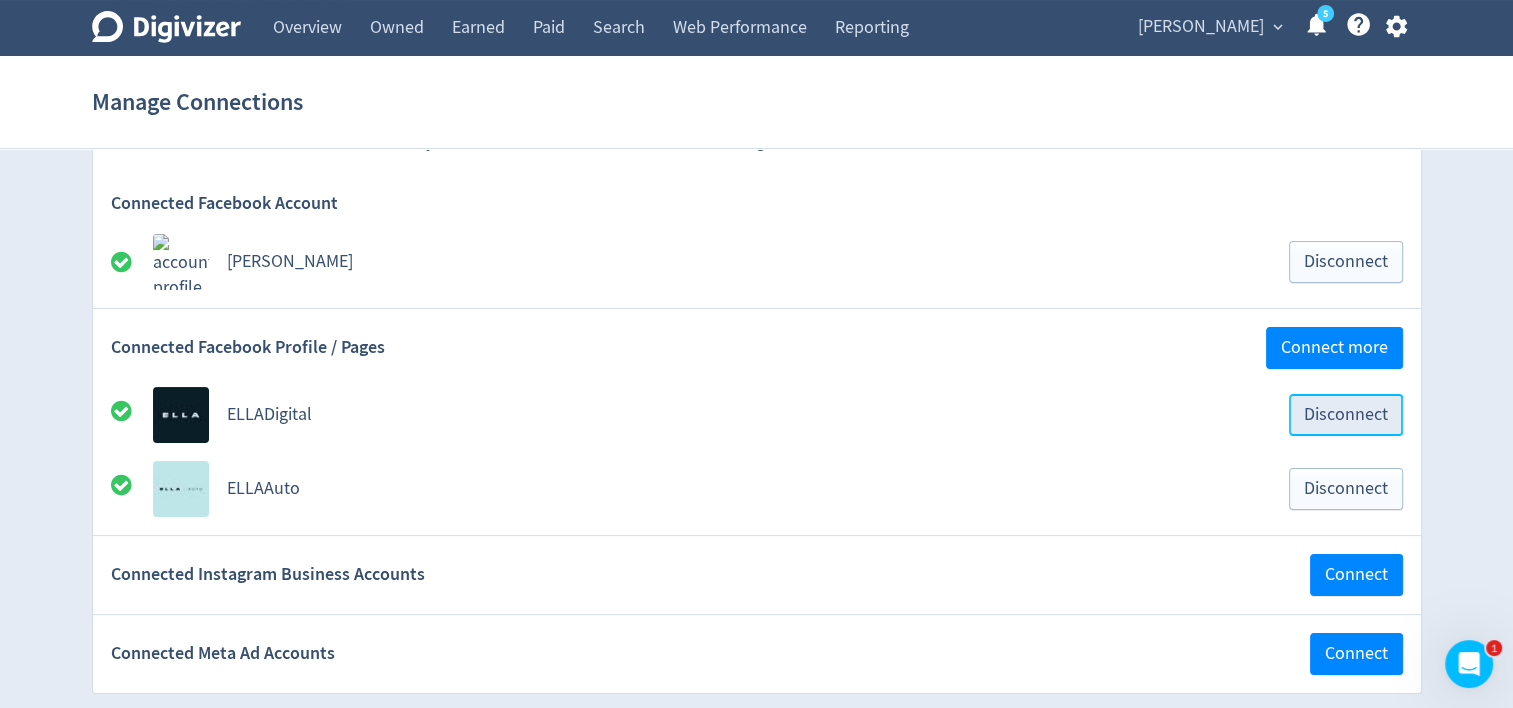 click on "Disconnect" at bounding box center (1346, 415) 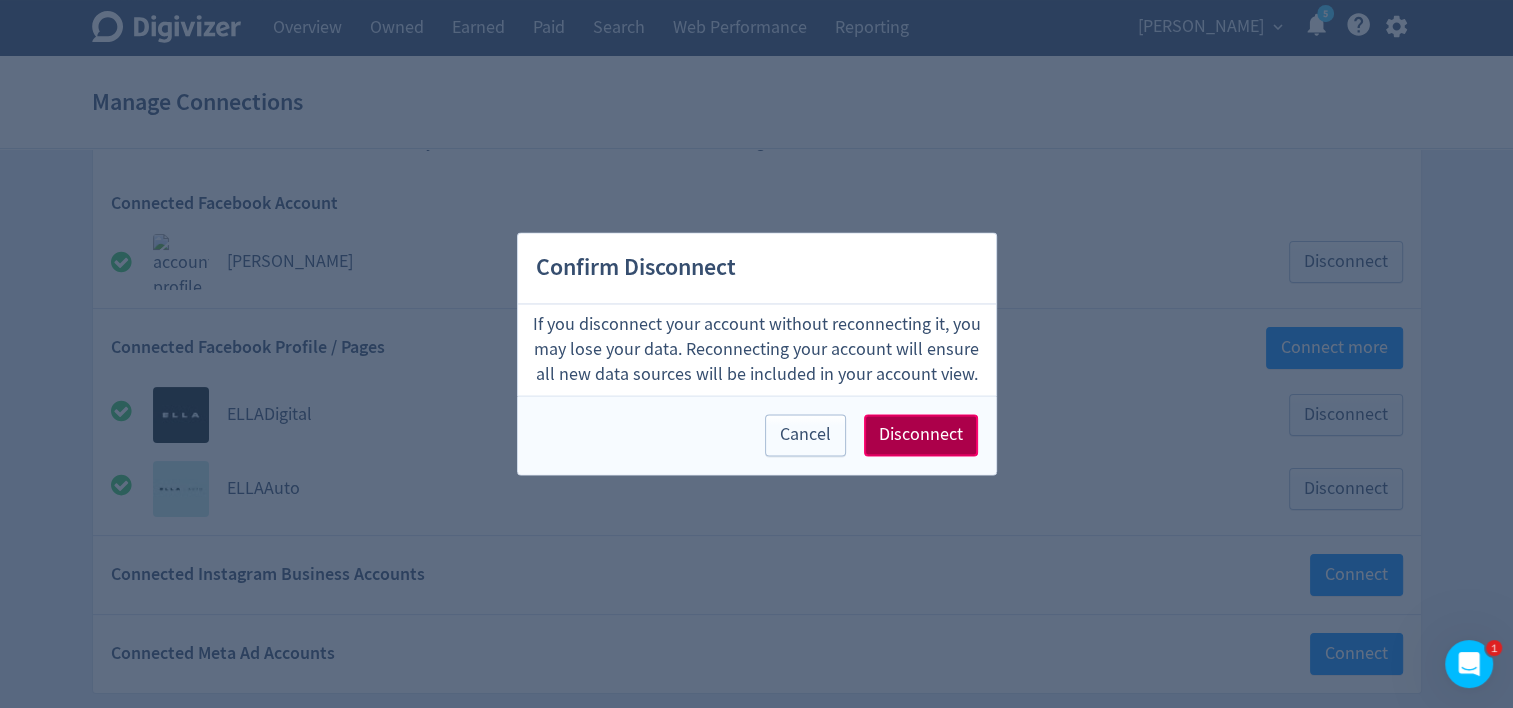 click on "Disconnect" at bounding box center (921, 436) 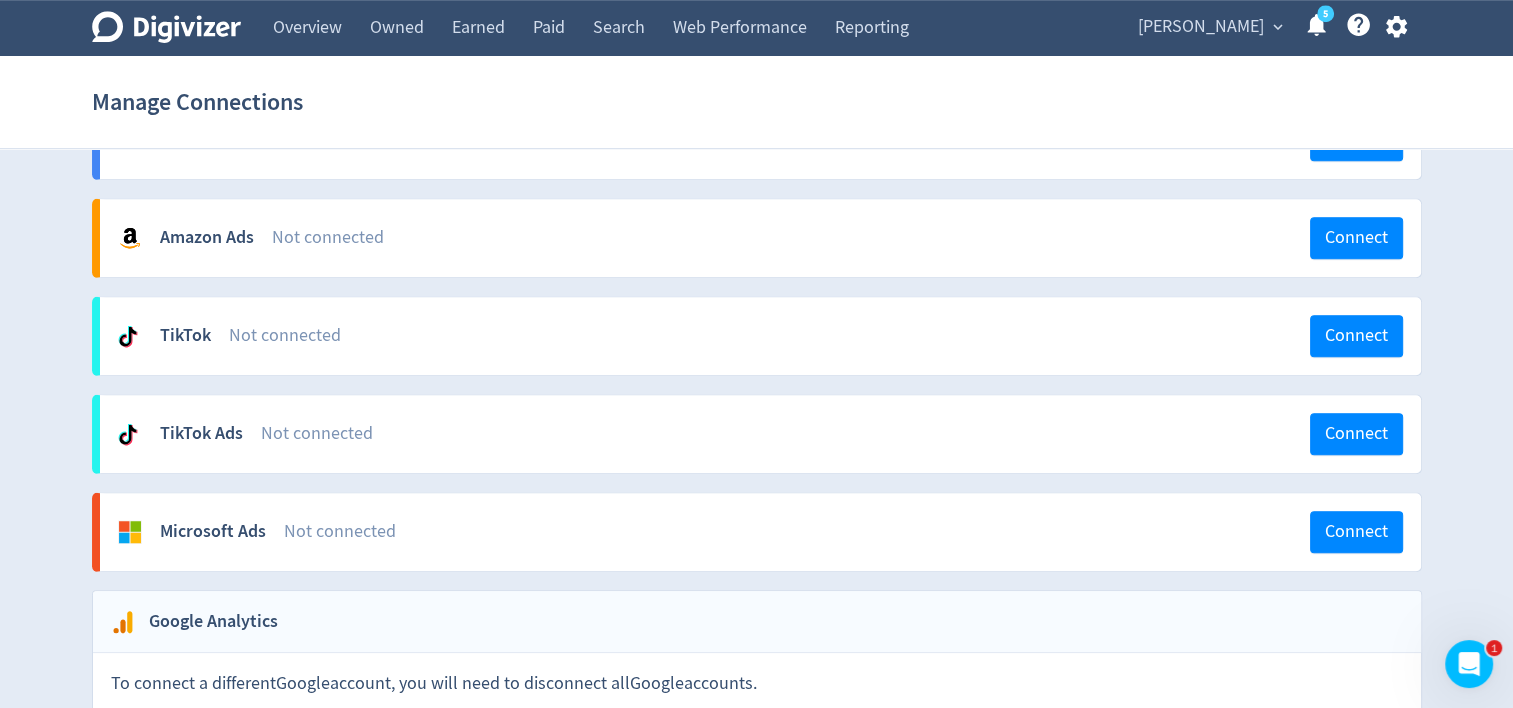 scroll, scrollTop: 1700, scrollLeft: 0, axis: vertical 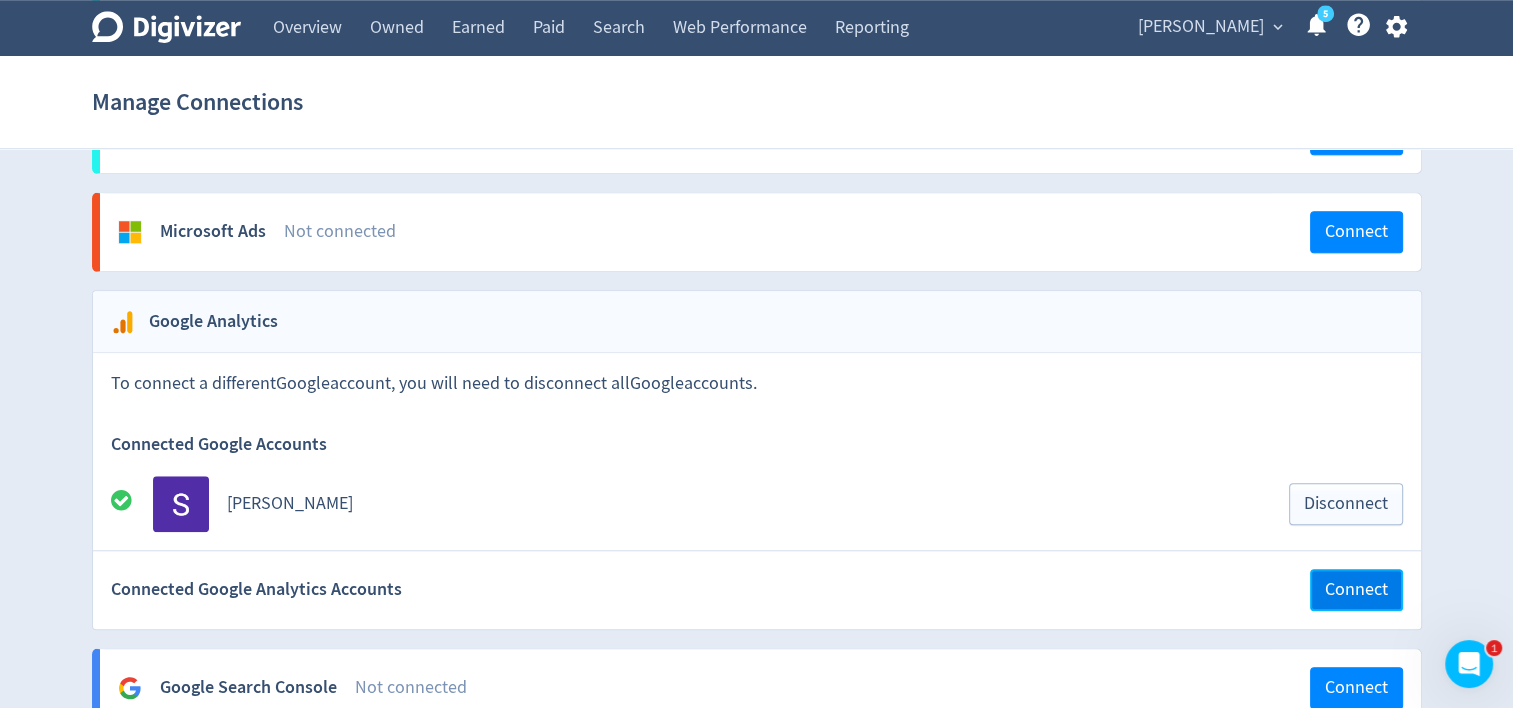 click on "Connect" at bounding box center [1356, 590] 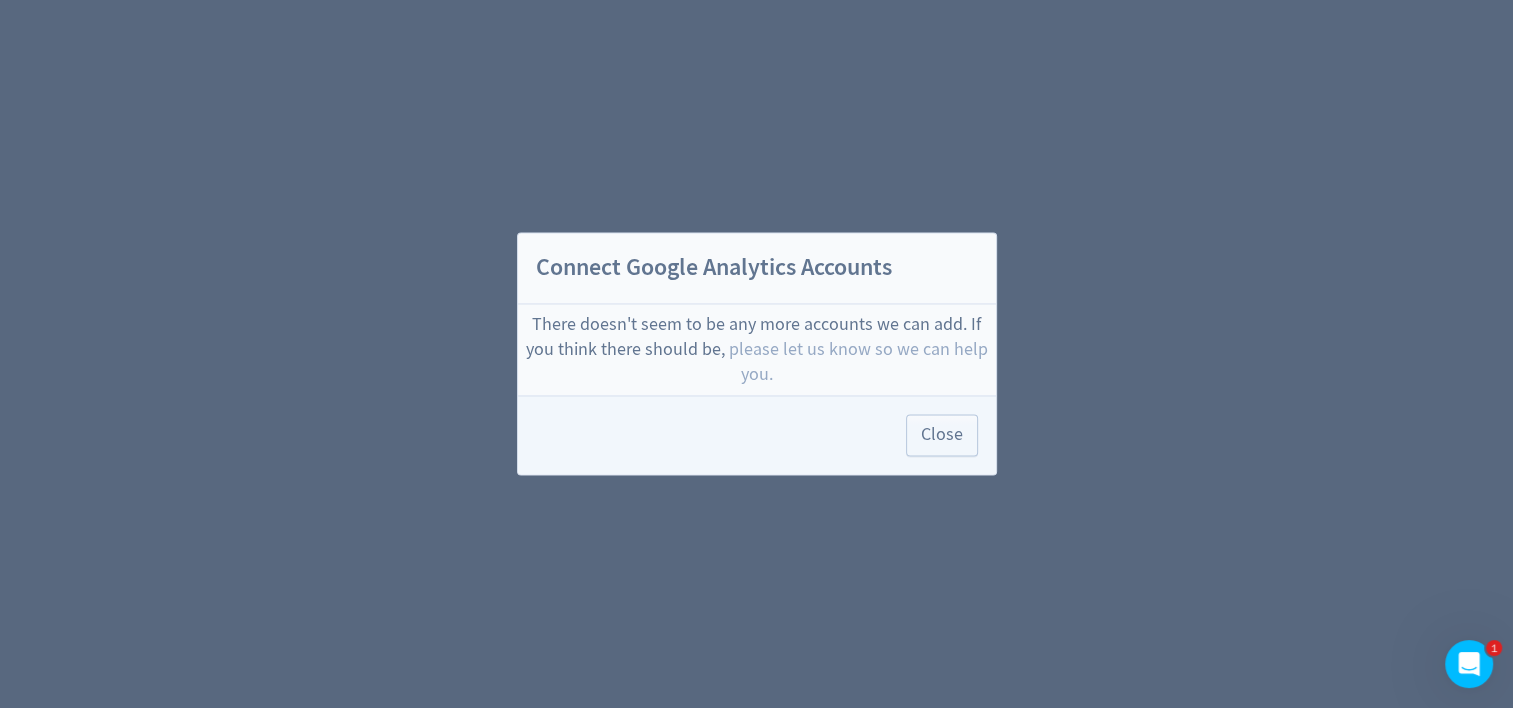 scroll, scrollTop: 0, scrollLeft: 0, axis: both 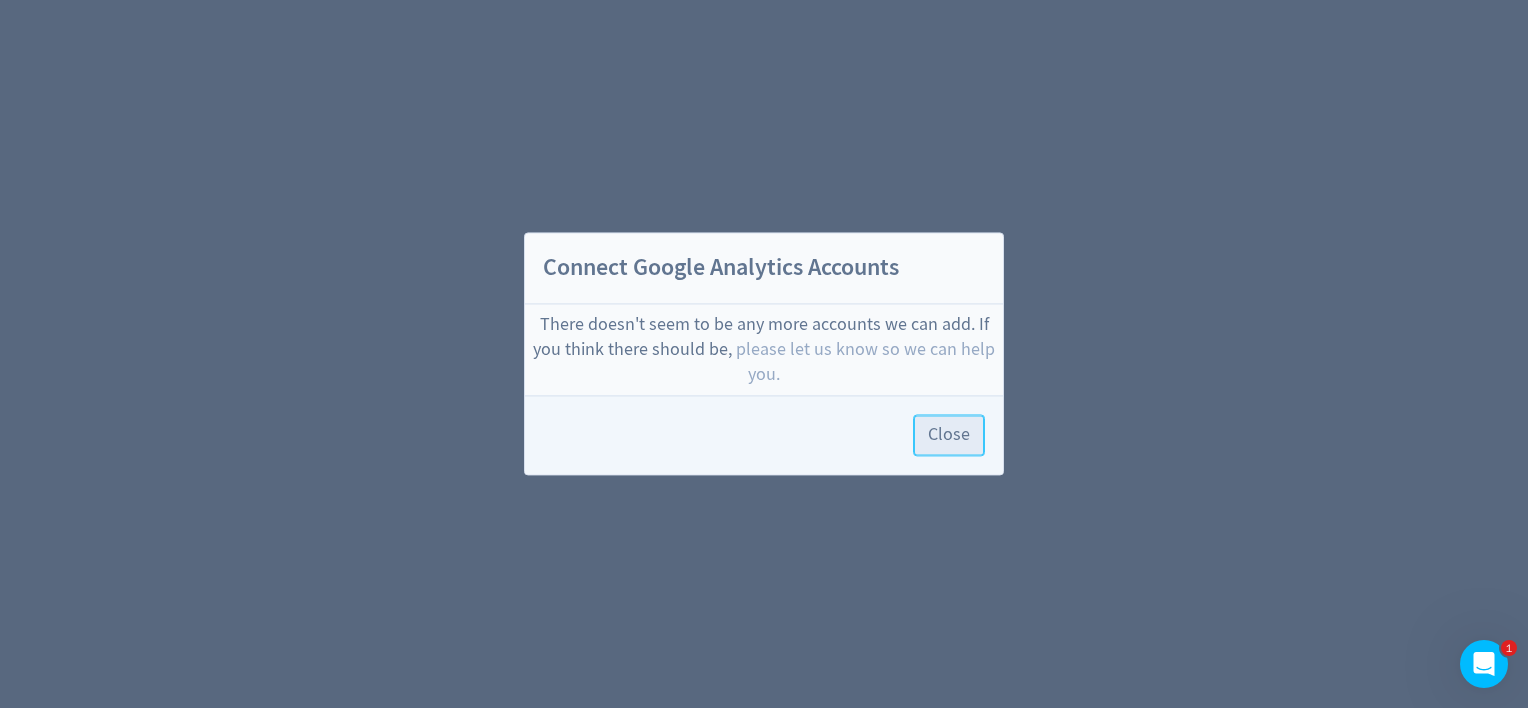 click on "Close" at bounding box center [949, 436] 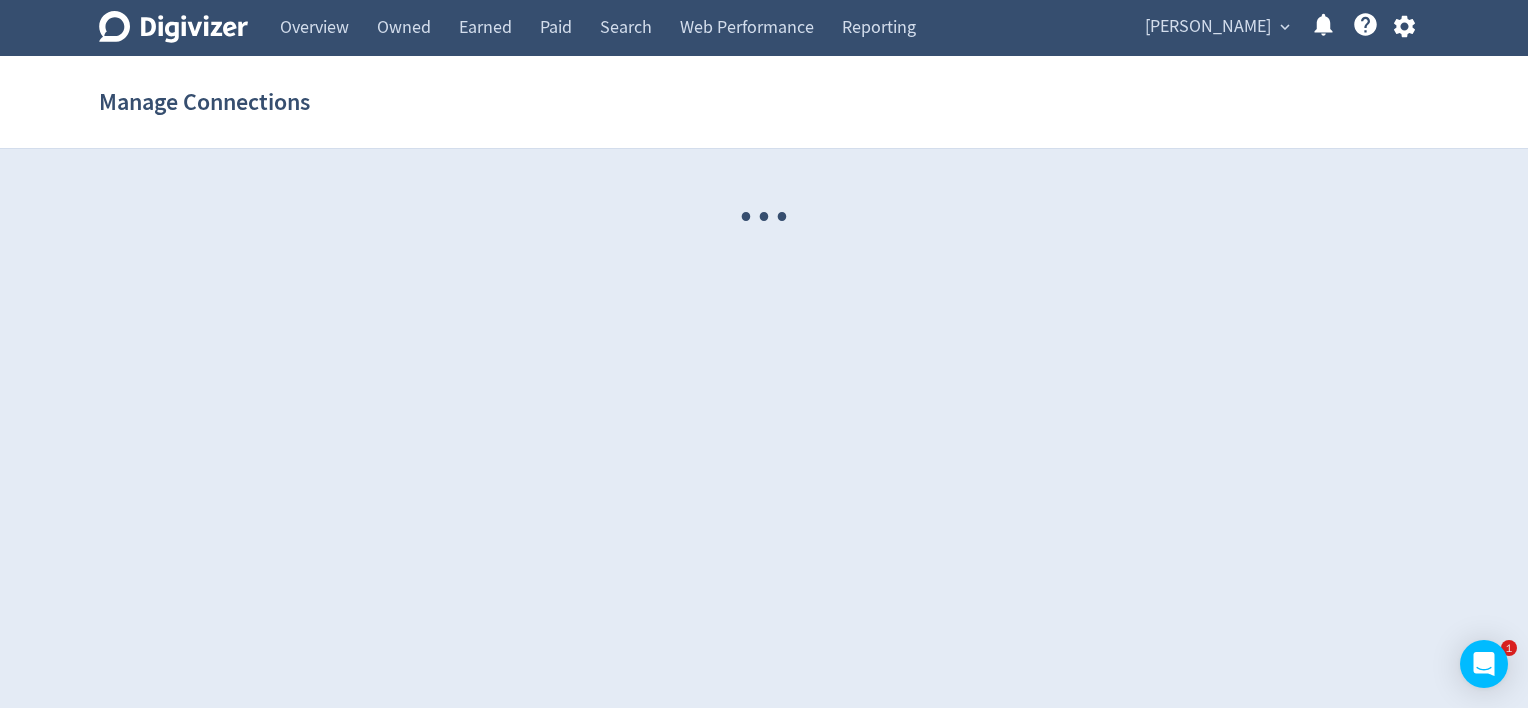 scroll, scrollTop: 0, scrollLeft: 0, axis: both 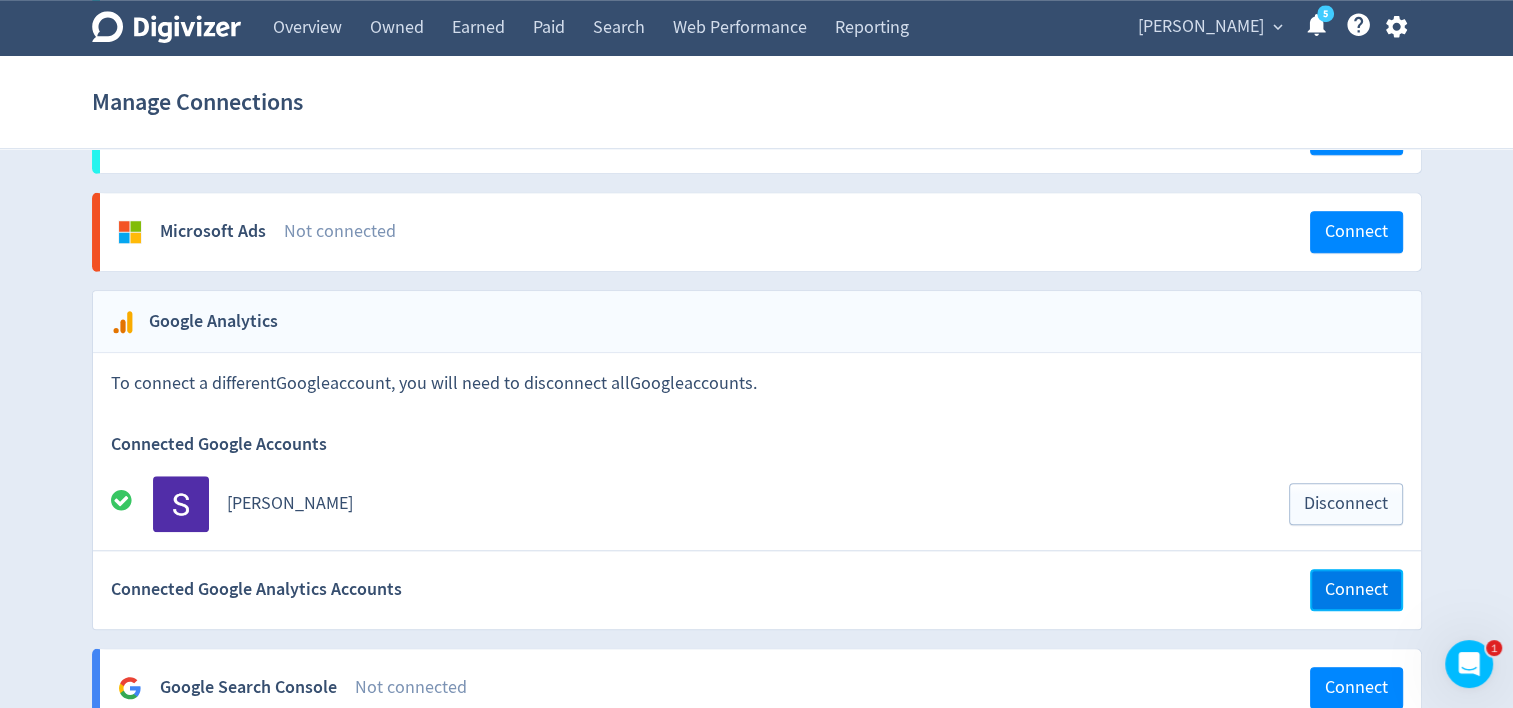 click on "Connect" at bounding box center (1356, 590) 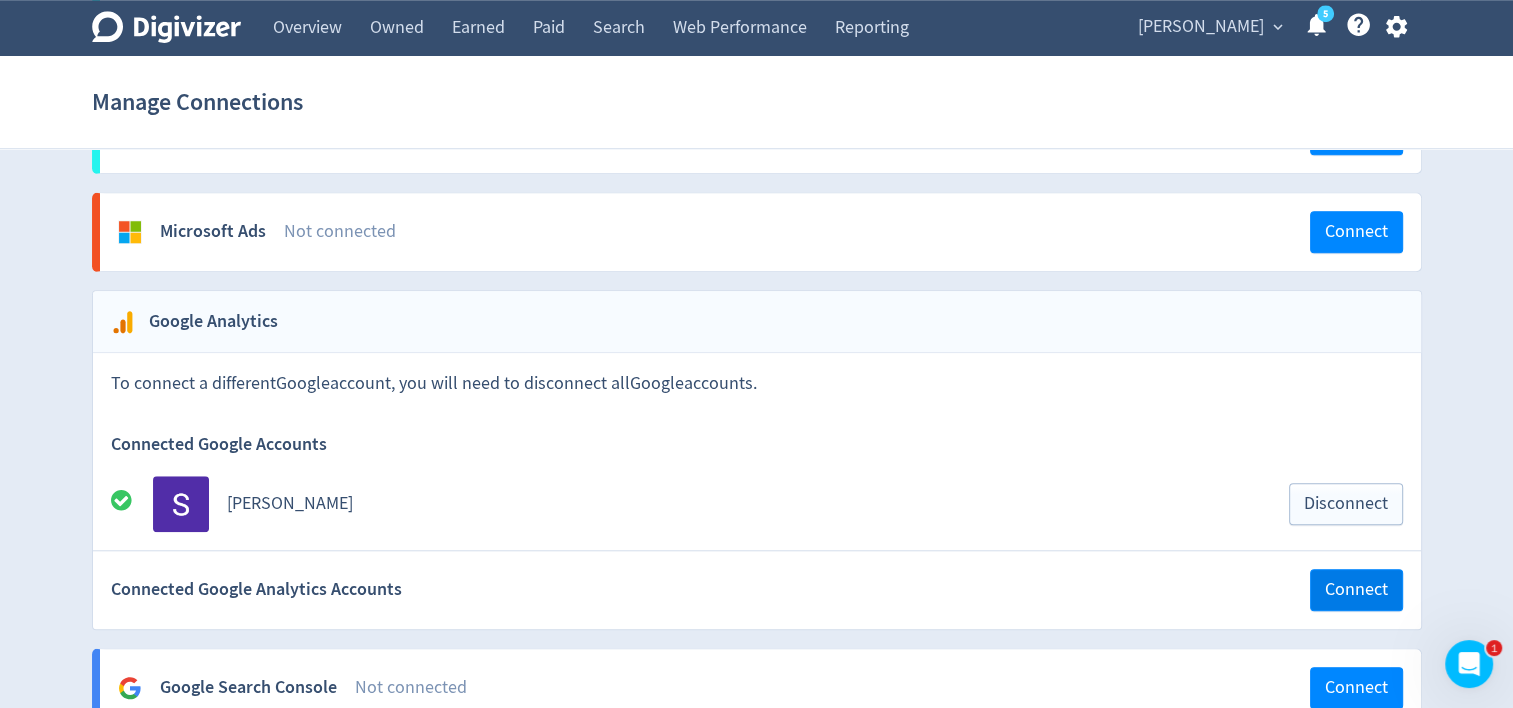scroll, scrollTop: 0, scrollLeft: 0, axis: both 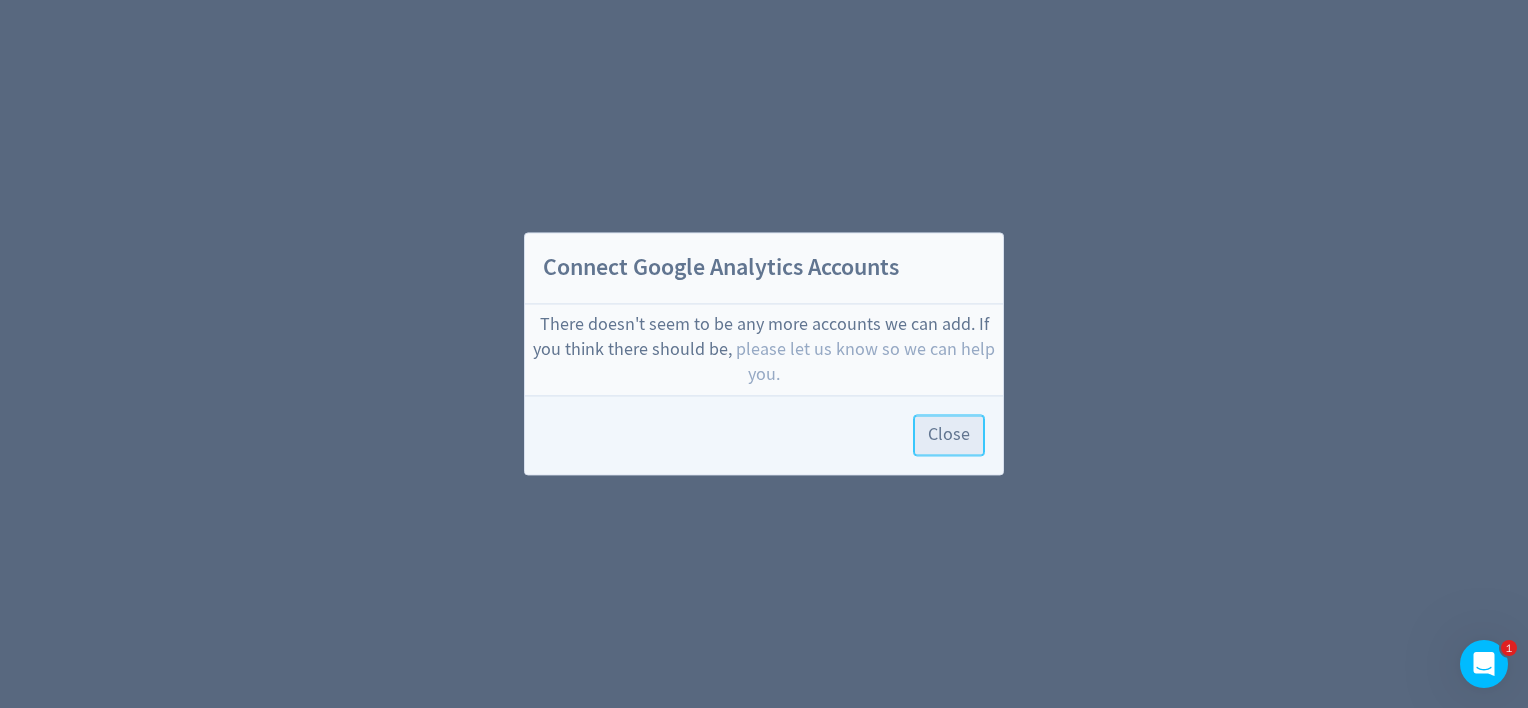 click on "Close" at bounding box center (949, 436) 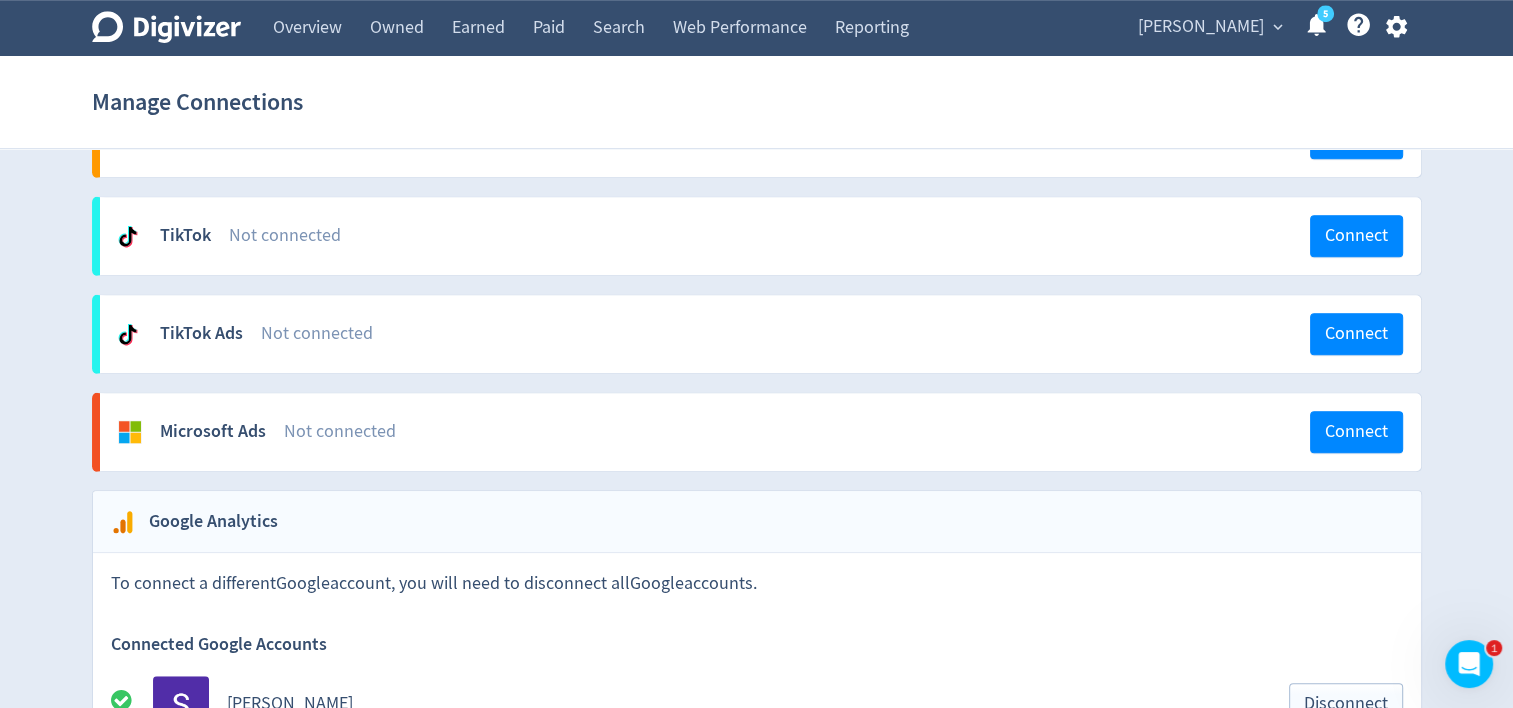 scroll, scrollTop: 1700, scrollLeft: 0, axis: vertical 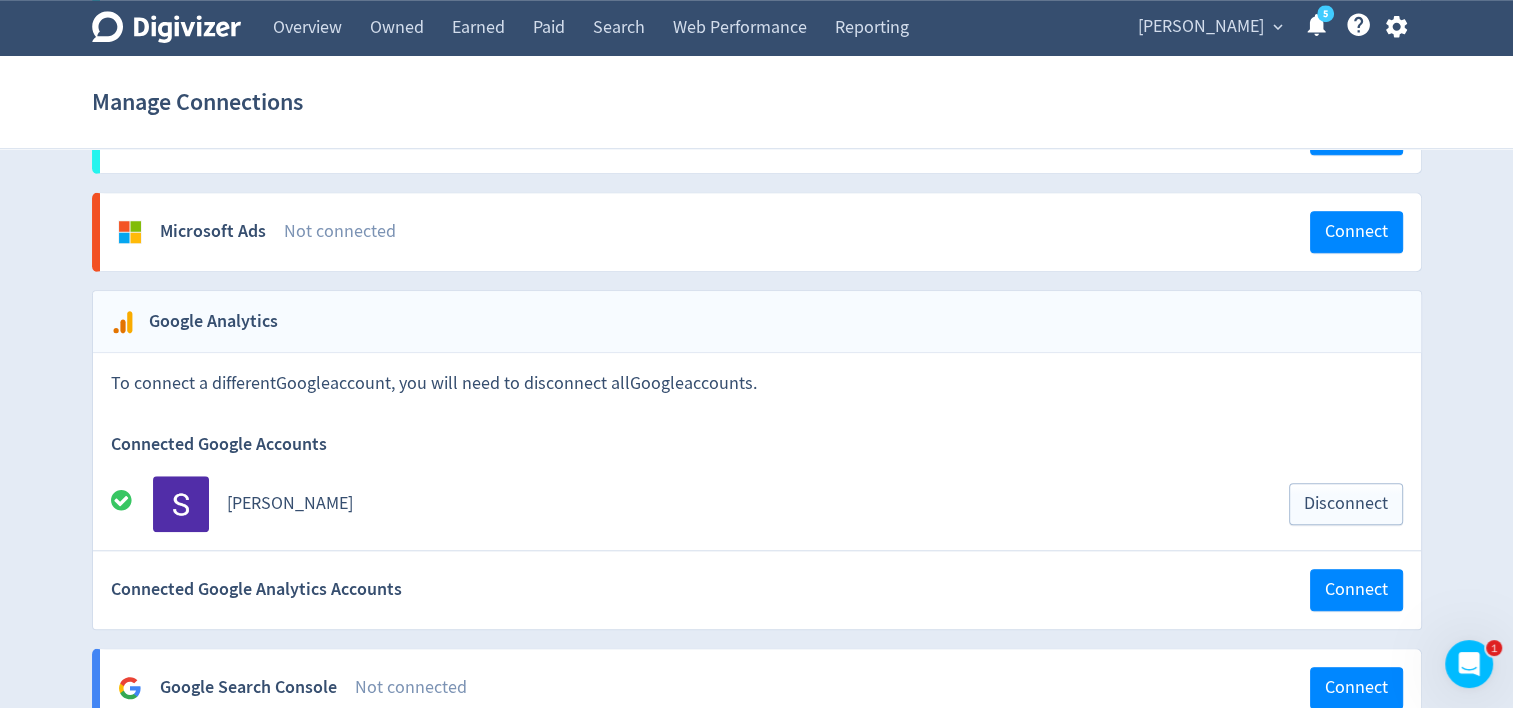 click on "[PERSON_NAME]" at bounding box center (290, 503) 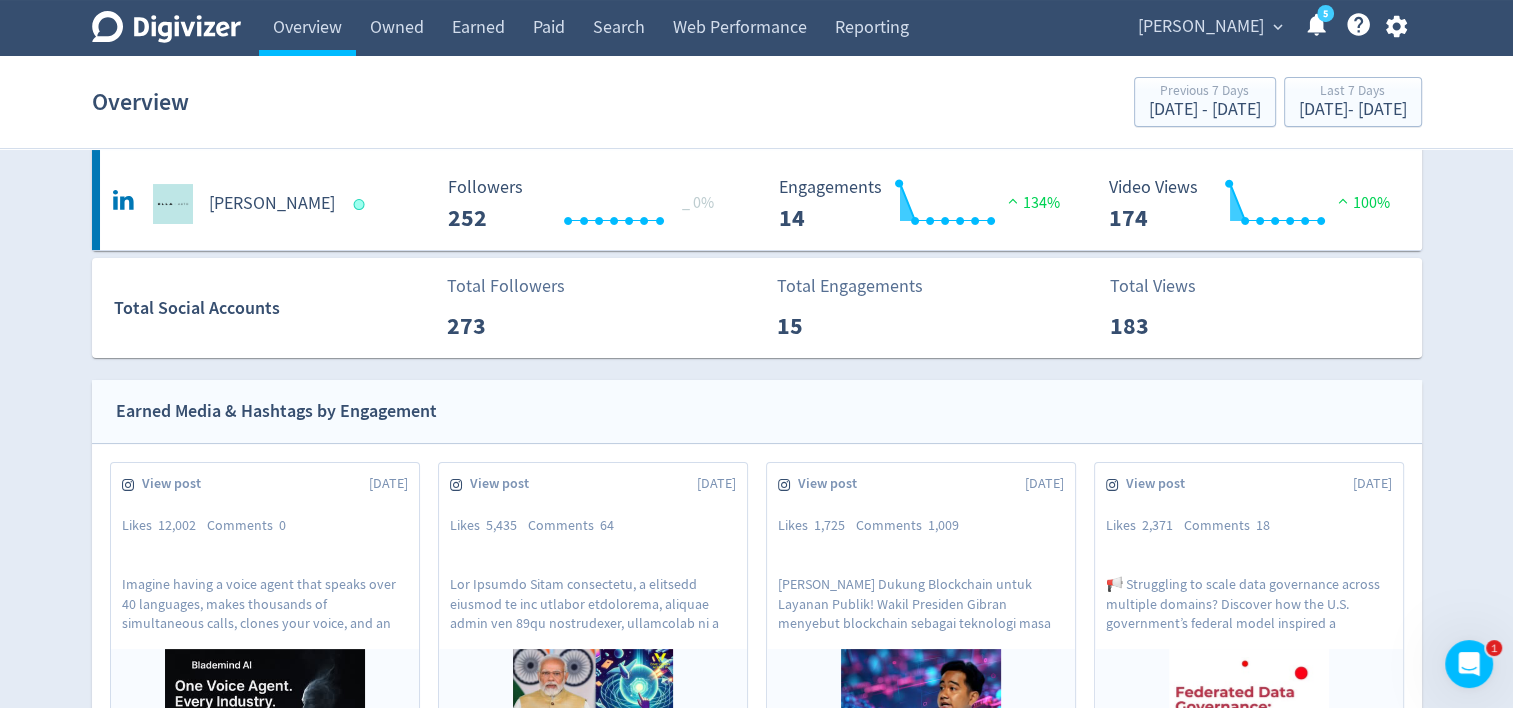 scroll, scrollTop: 0, scrollLeft: 0, axis: both 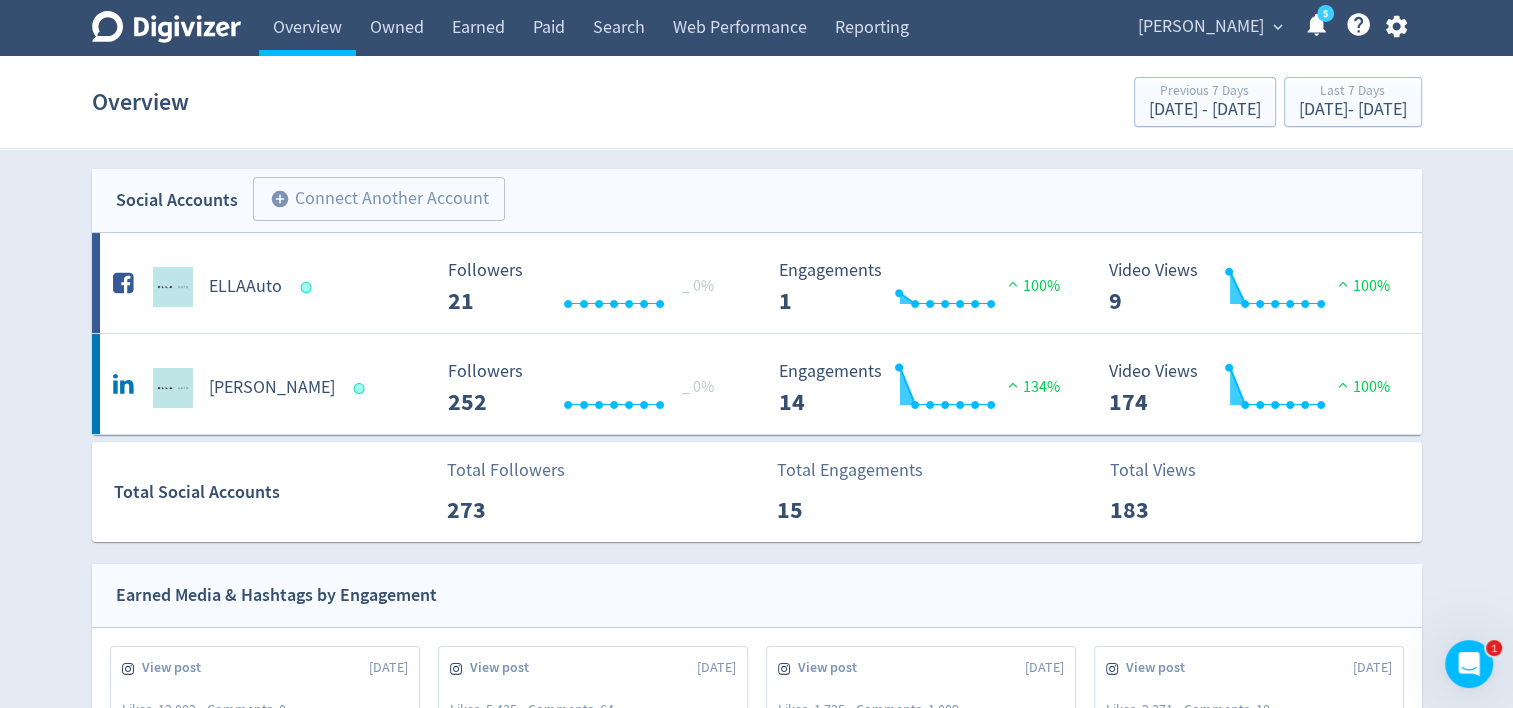 click 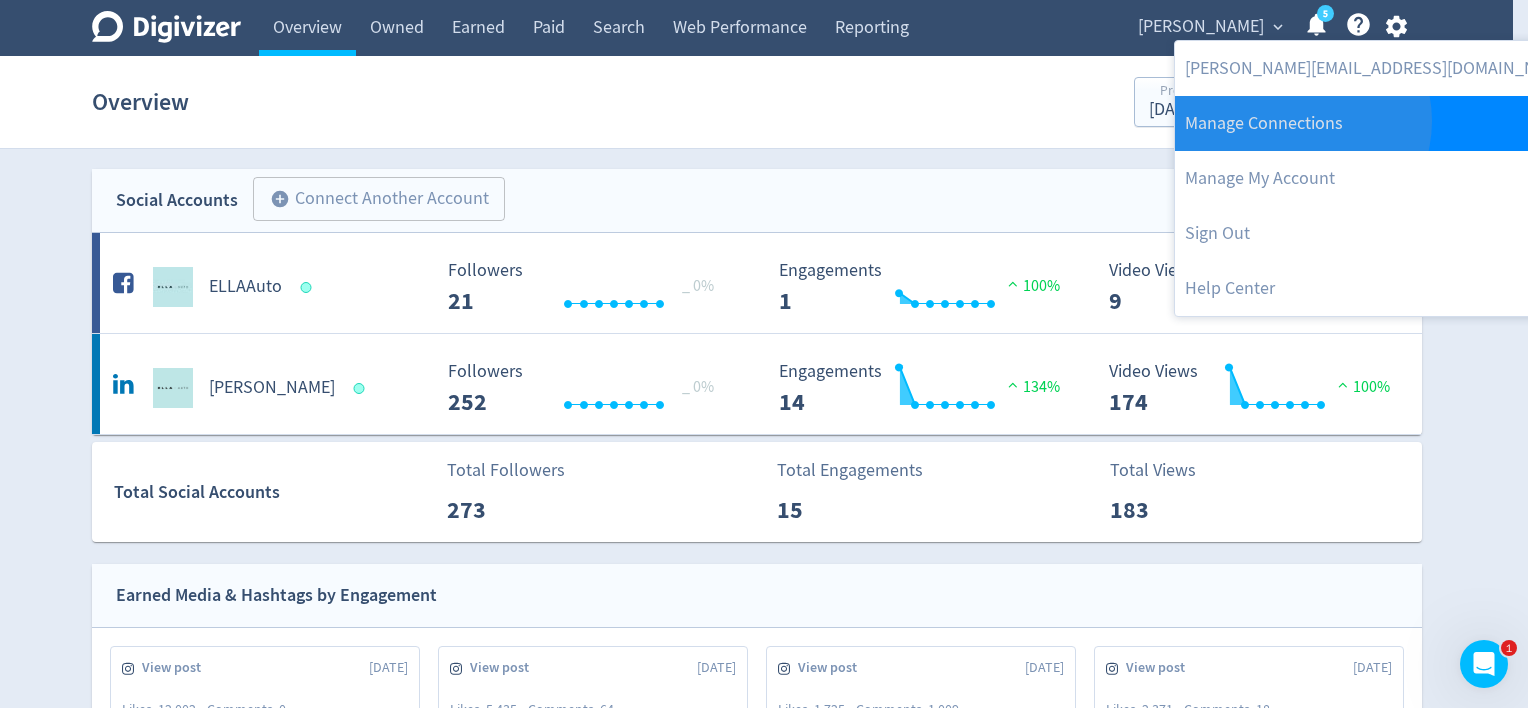 click on "Manage Connections" at bounding box center (1379, 123) 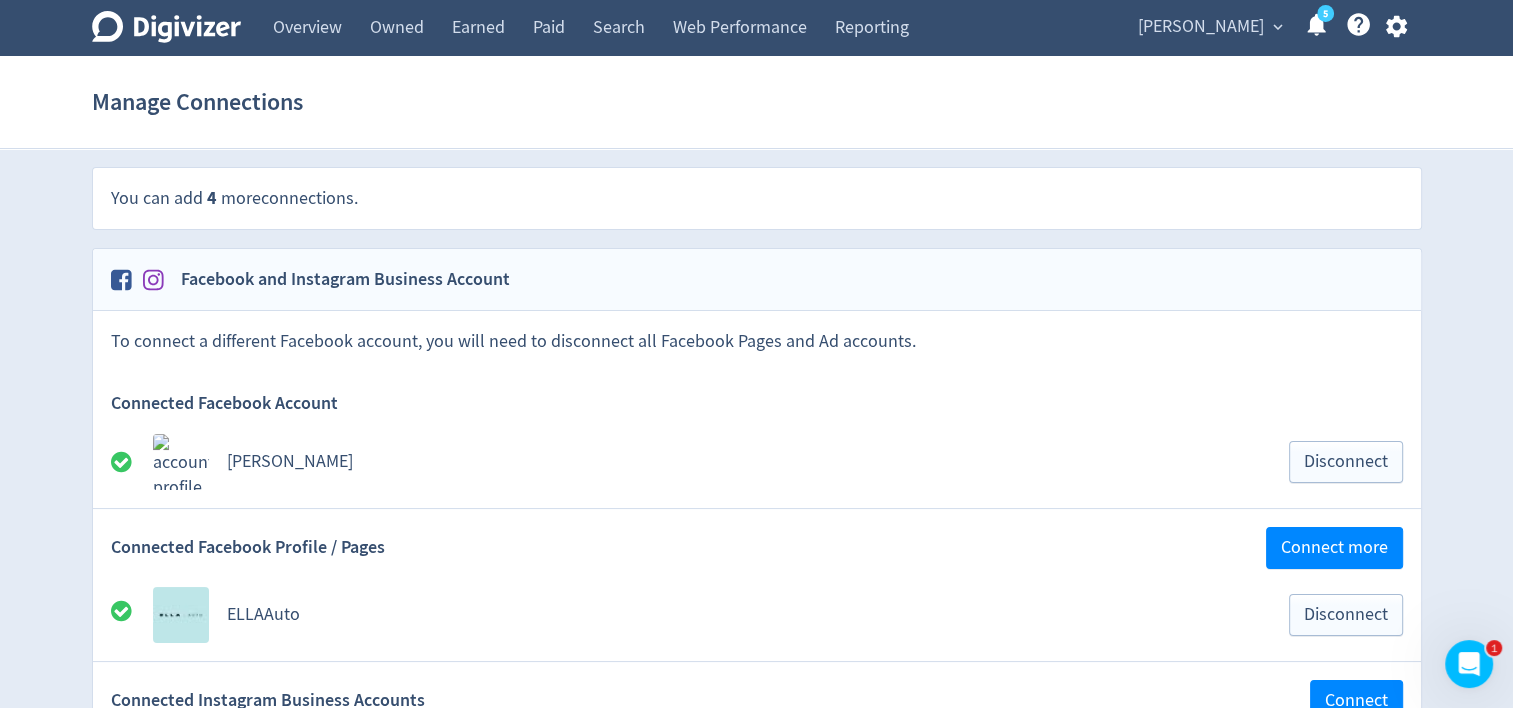 scroll, scrollTop: 100, scrollLeft: 0, axis: vertical 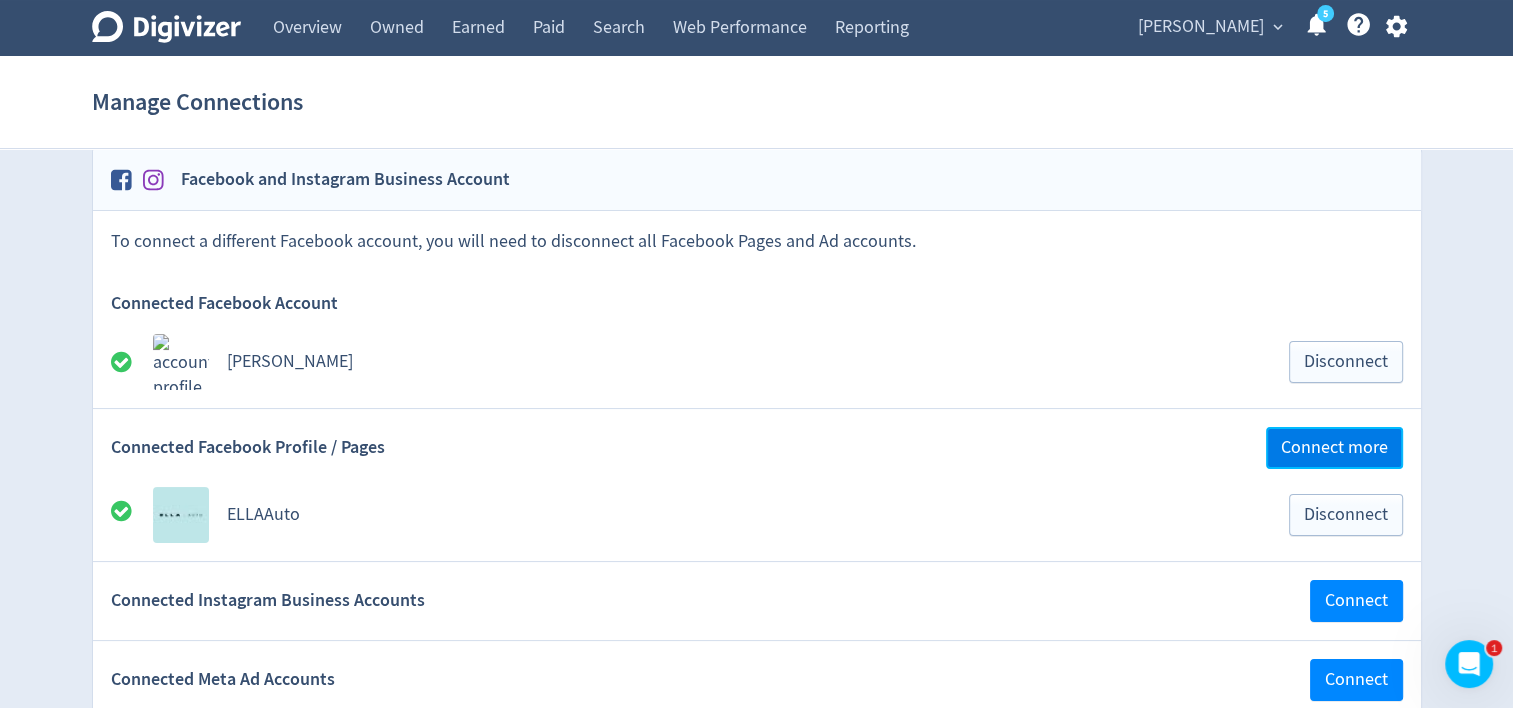 click on "Connect more" at bounding box center [1334, 448] 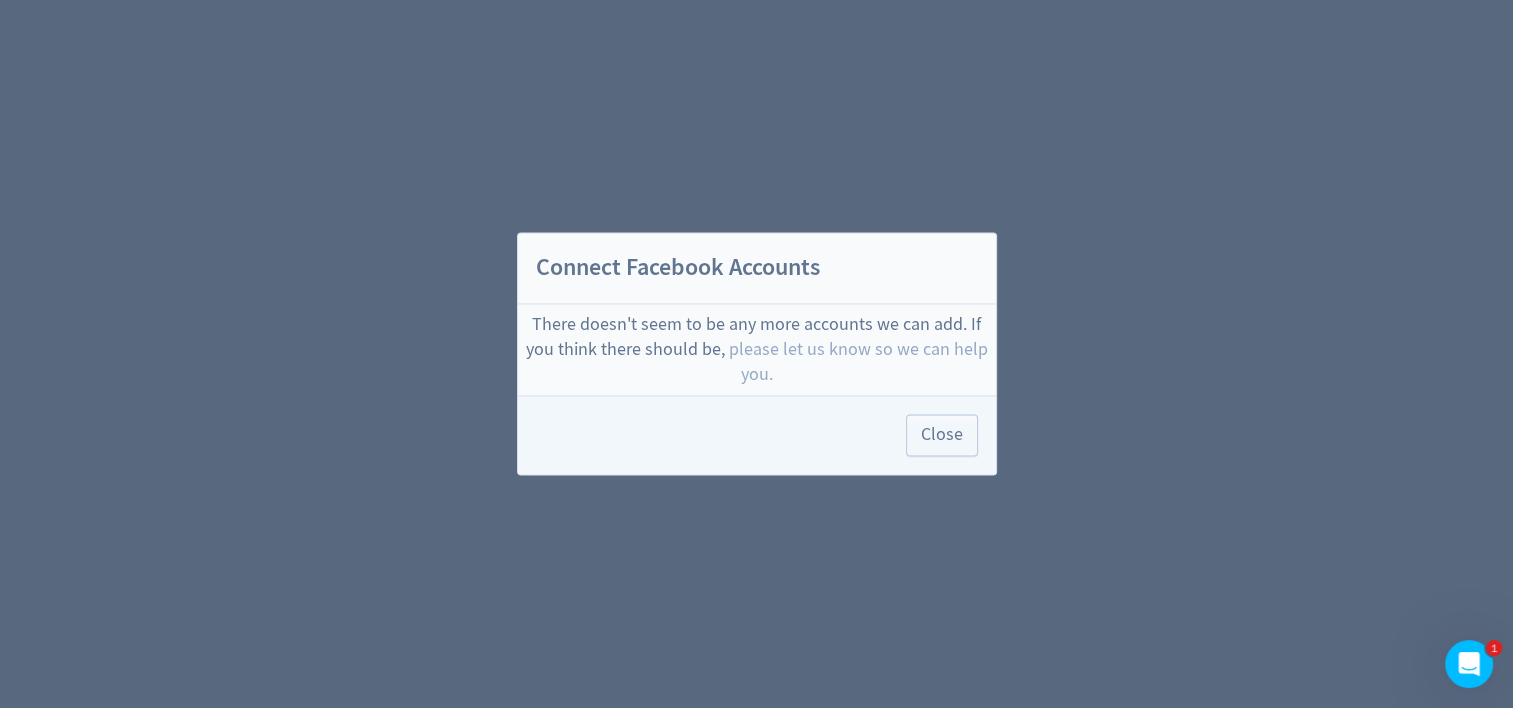 scroll, scrollTop: 0, scrollLeft: 0, axis: both 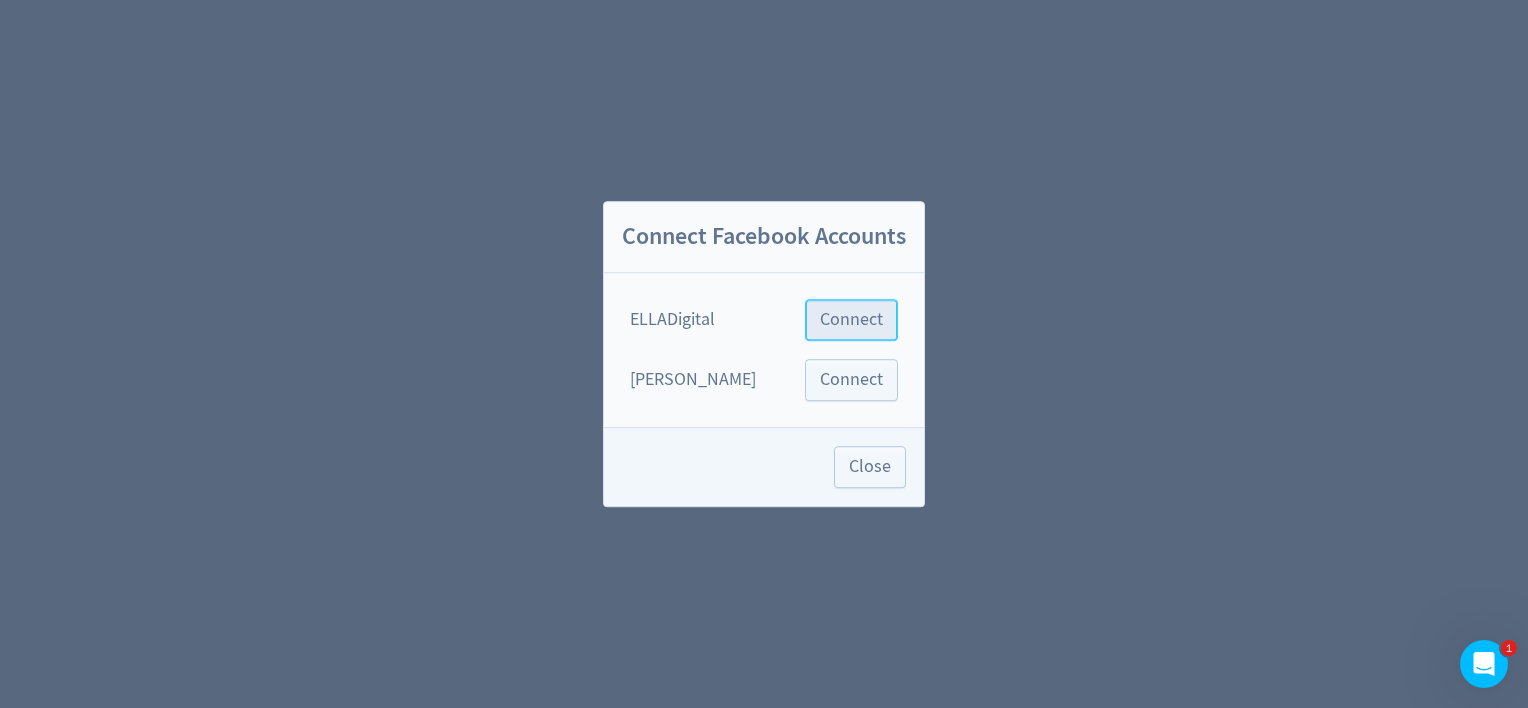 click on "Connect" at bounding box center [851, 320] 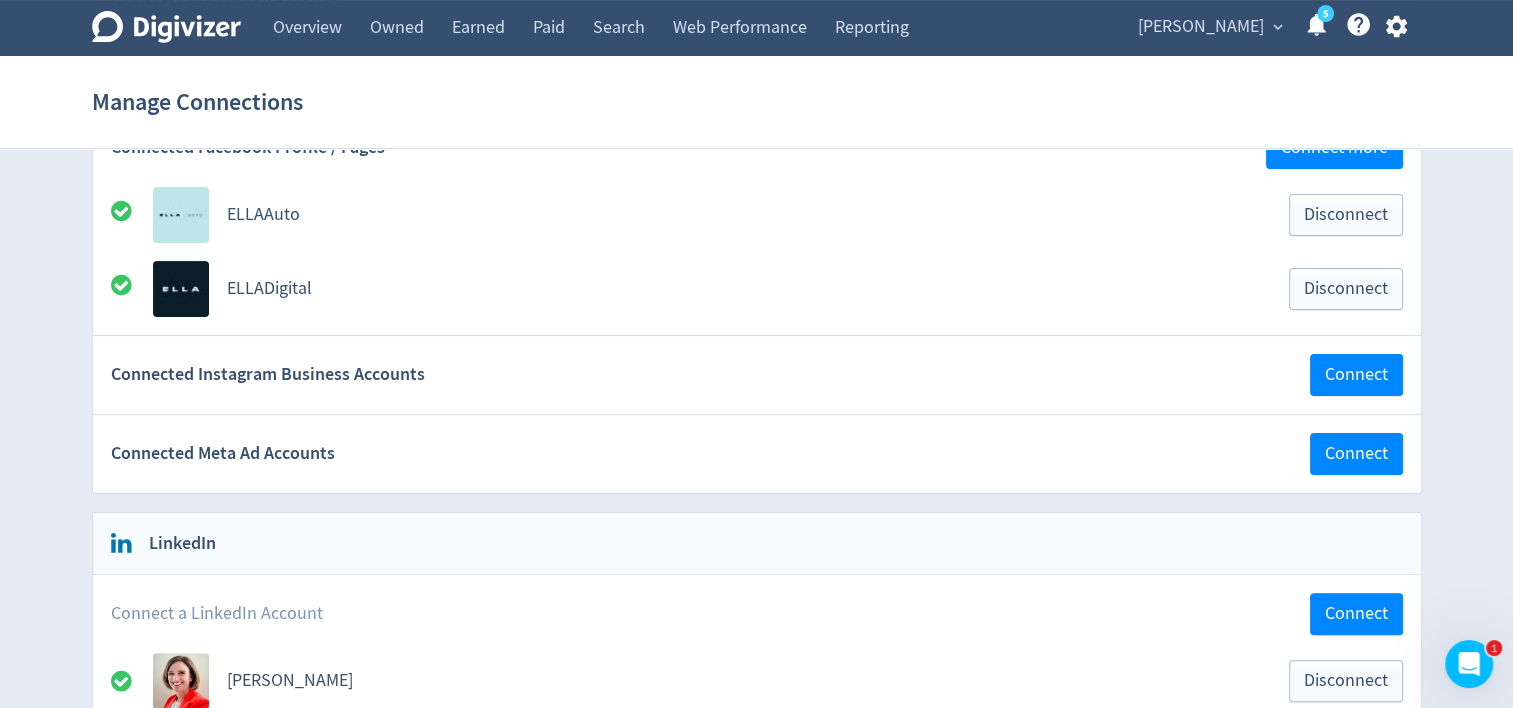 scroll, scrollTop: 0, scrollLeft: 0, axis: both 